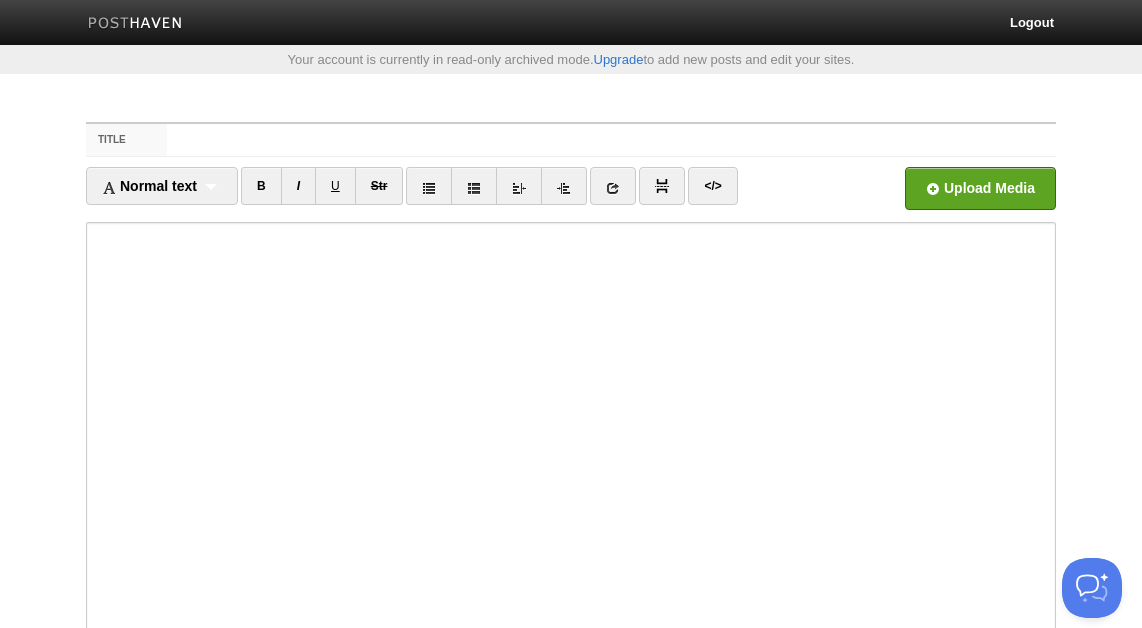 scroll, scrollTop: 0, scrollLeft: 0, axis: both 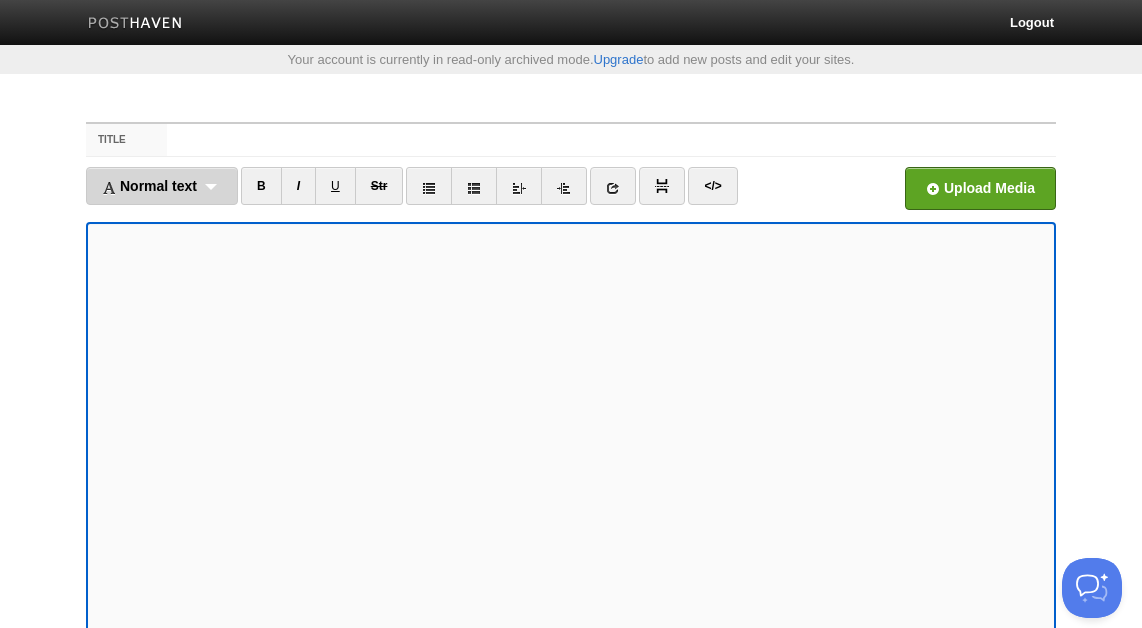 click on "Normal text
Normal text
Heading 1
Heading 2
Heading 3" at bounding box center (162, 186) 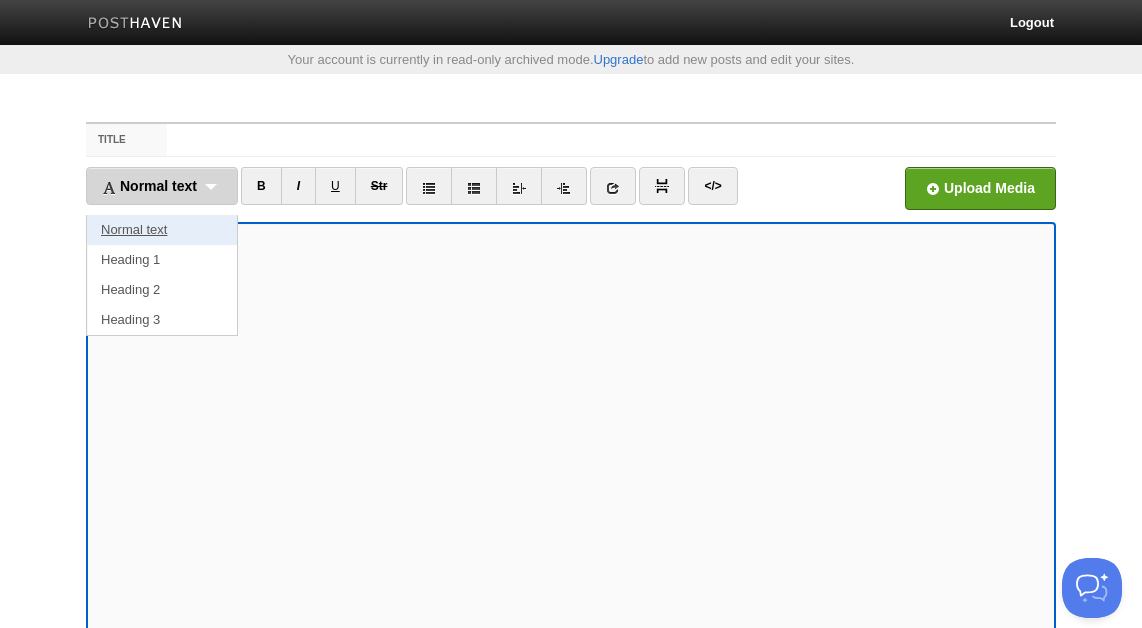 click on "Normal text" at bounding box center [162, 230] 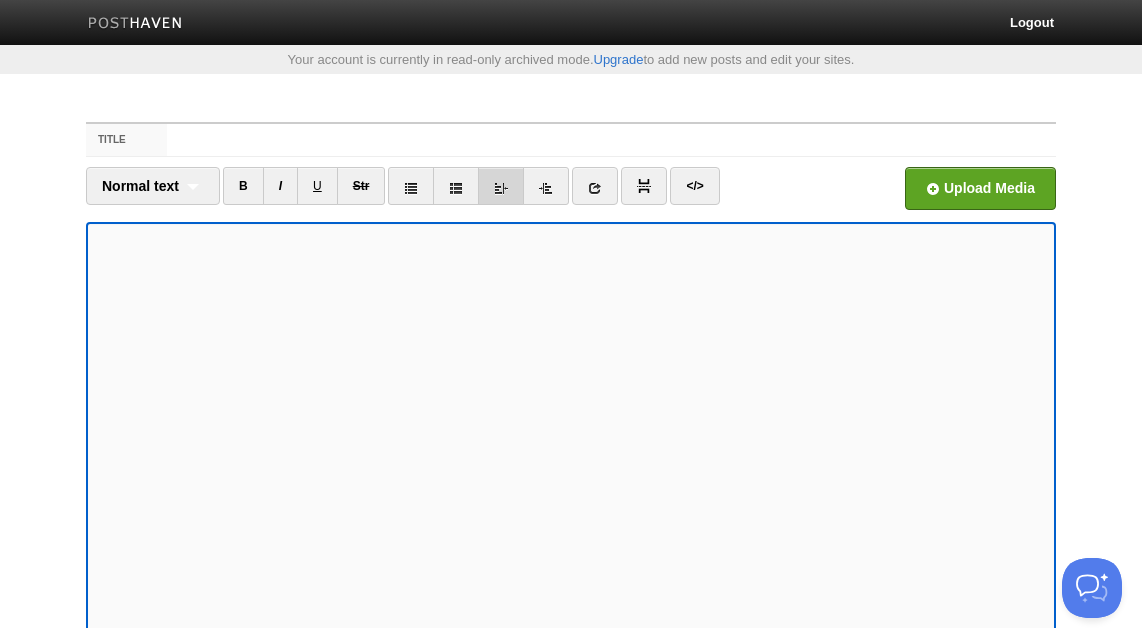 click at bounding box center (501, 188) 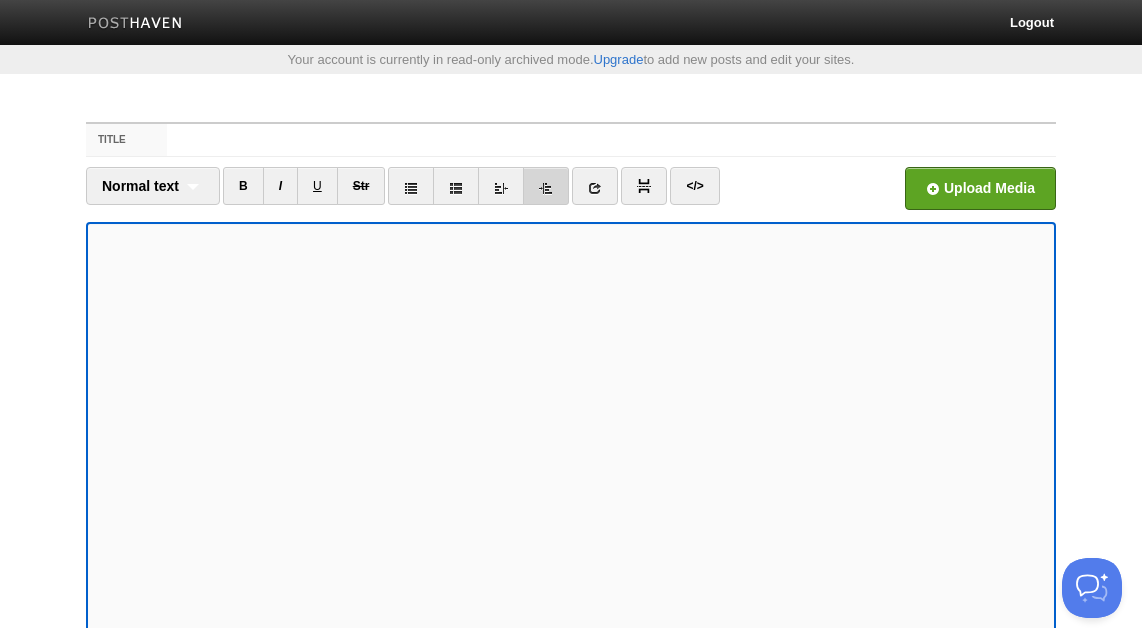 click at bounding box center [546, 188] 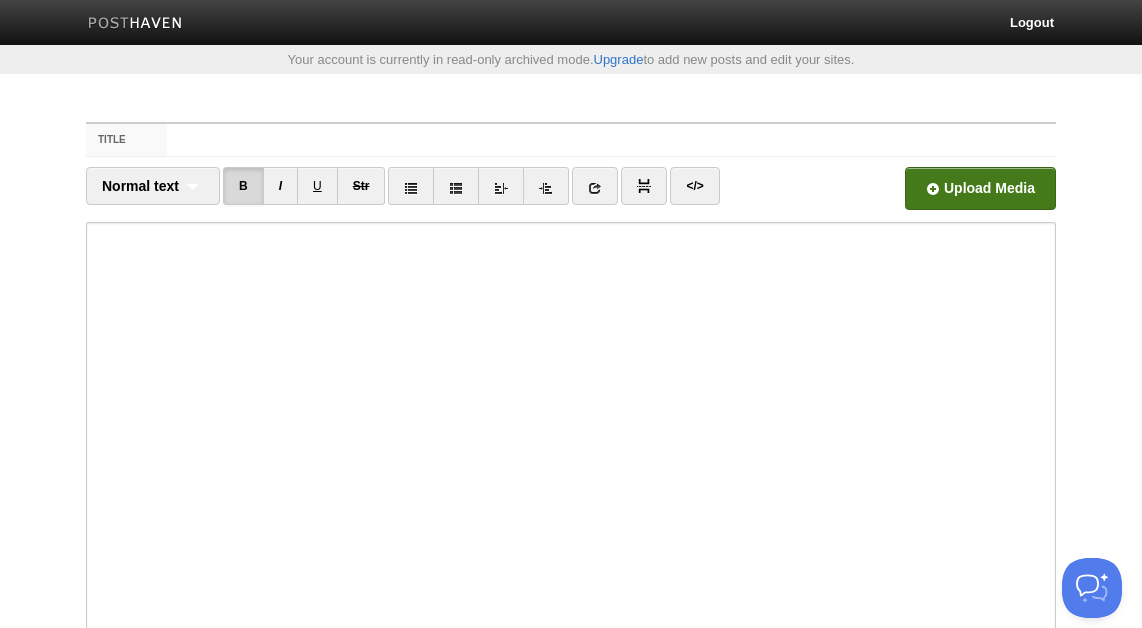 click at bounding box center (377, 194) 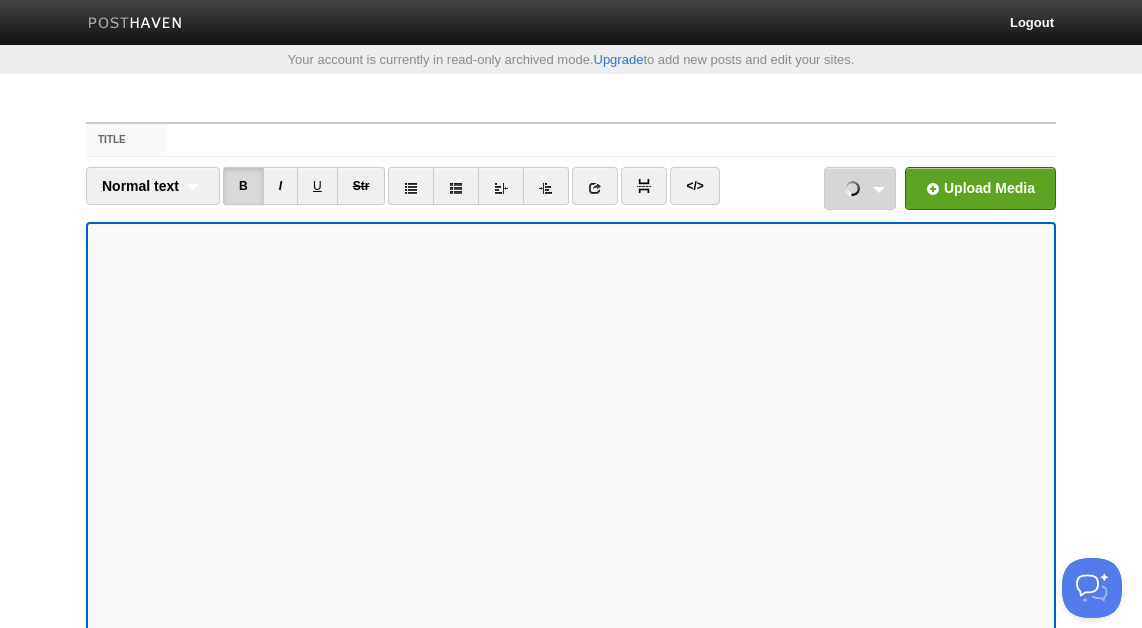 click on "1 - Hadeeth About the Attending of Gatherings of Knowledge.mp3
5.52 MB
Cancel" at bounding box center (860, 188) 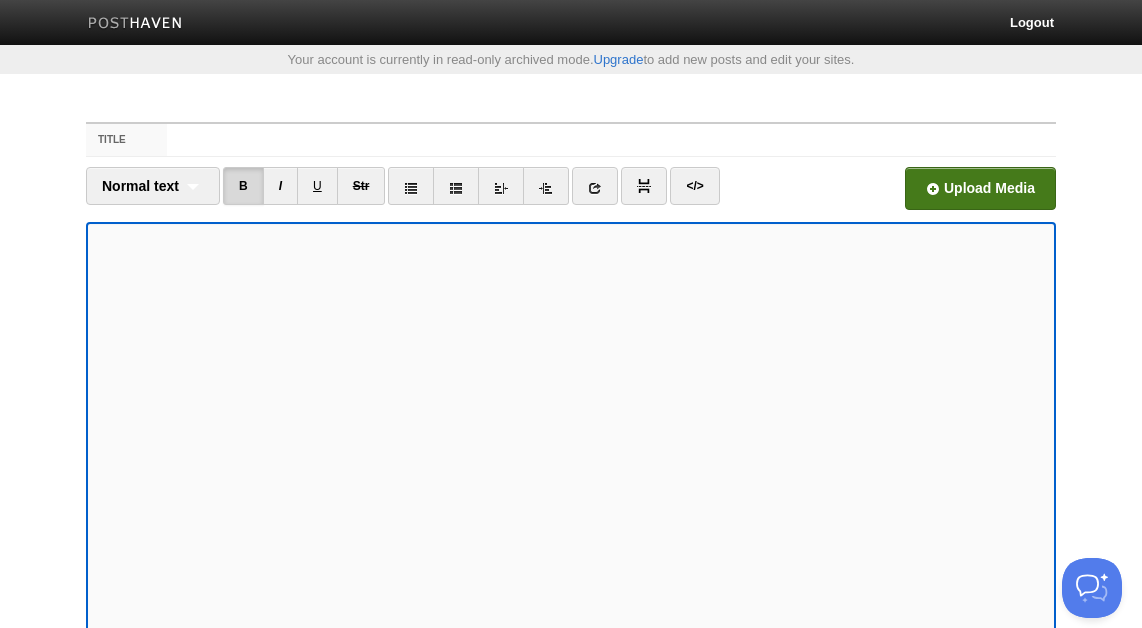 click at bounding box center [377, 194] 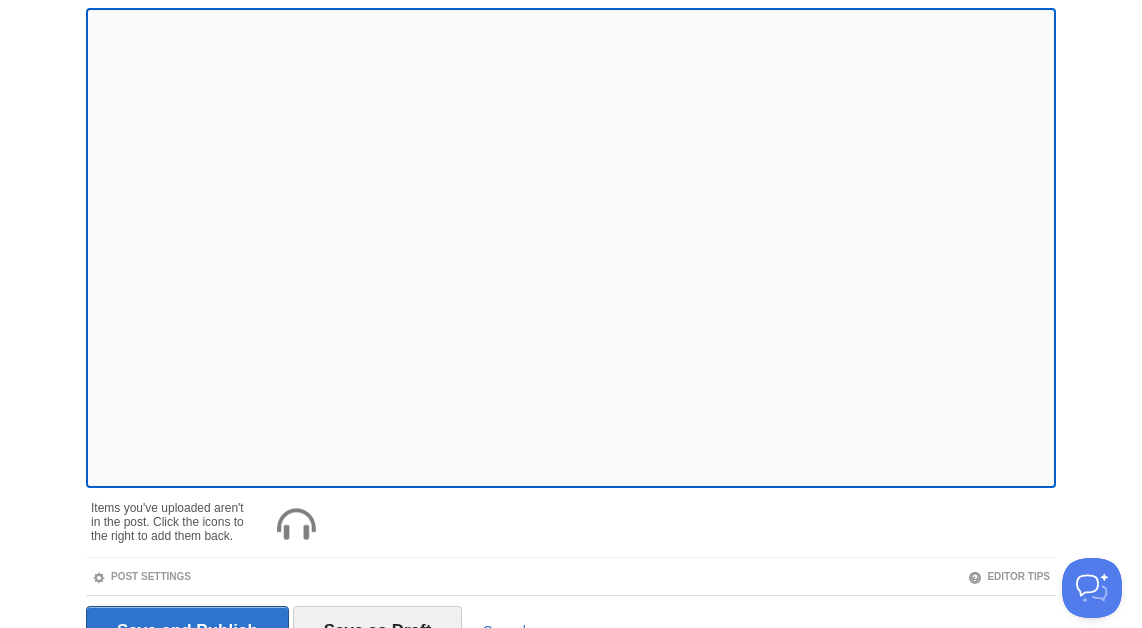 scroll, scrollTop: 315, scrollLeft: 0, axis: vertical 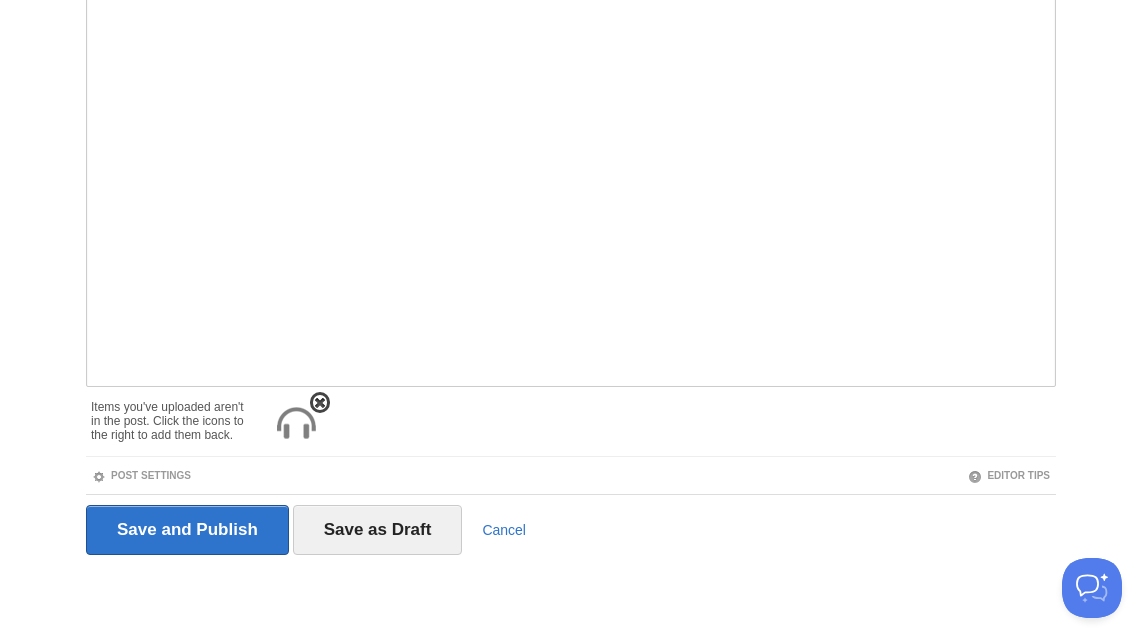 click at bounding box center (296, 424) 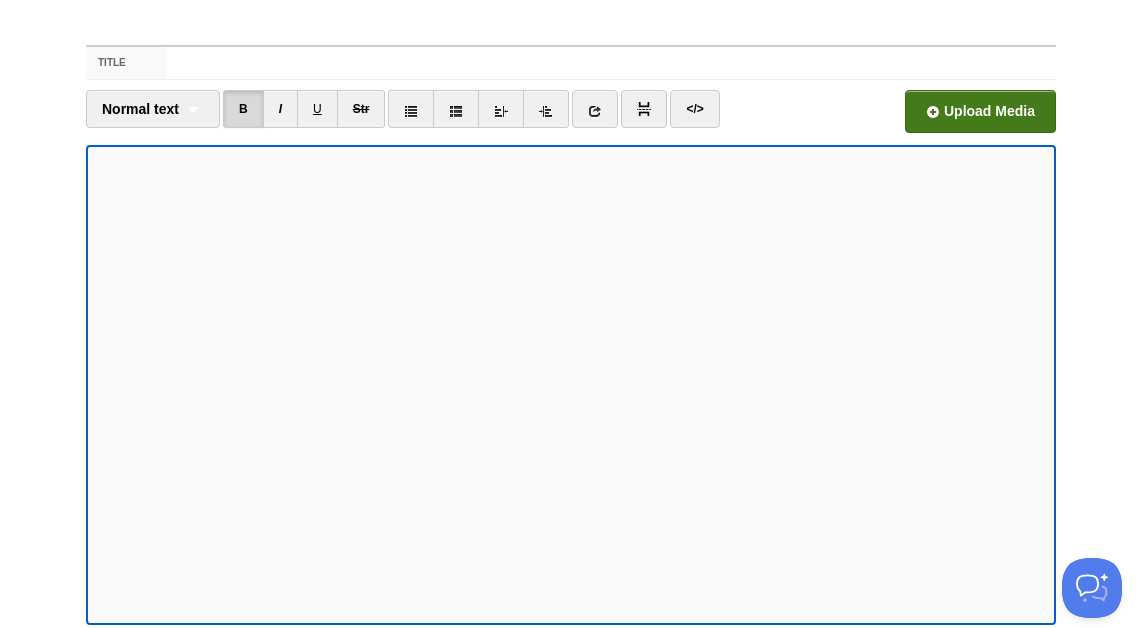 scroll, scrollTop: 41, scrollLeft: 0, axis: vertical 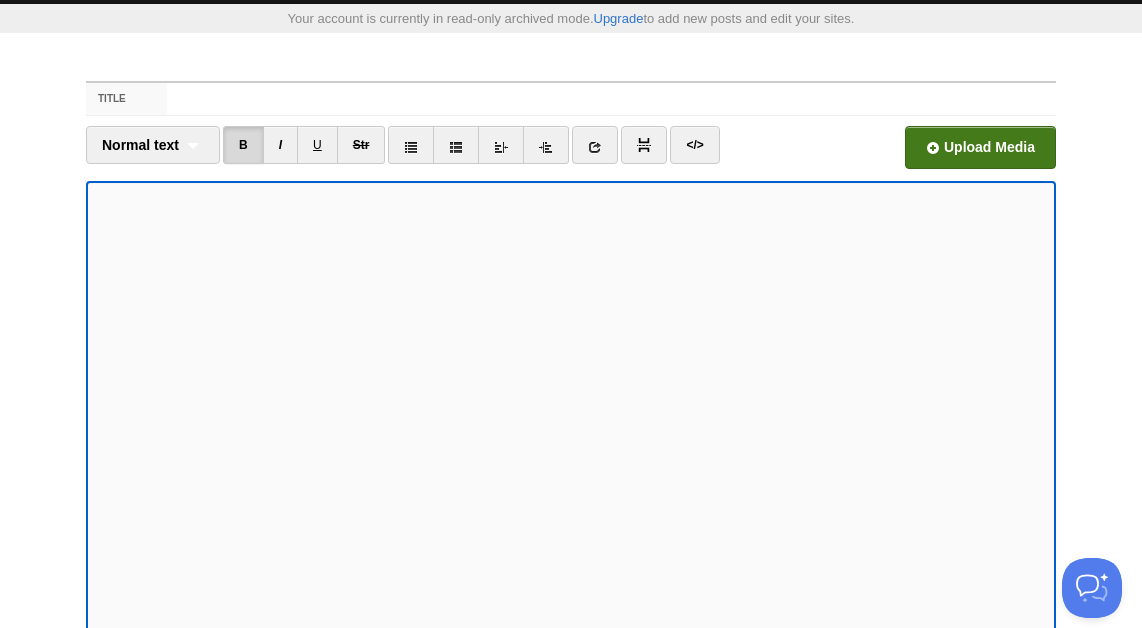 click at bounding box center [377, 153] 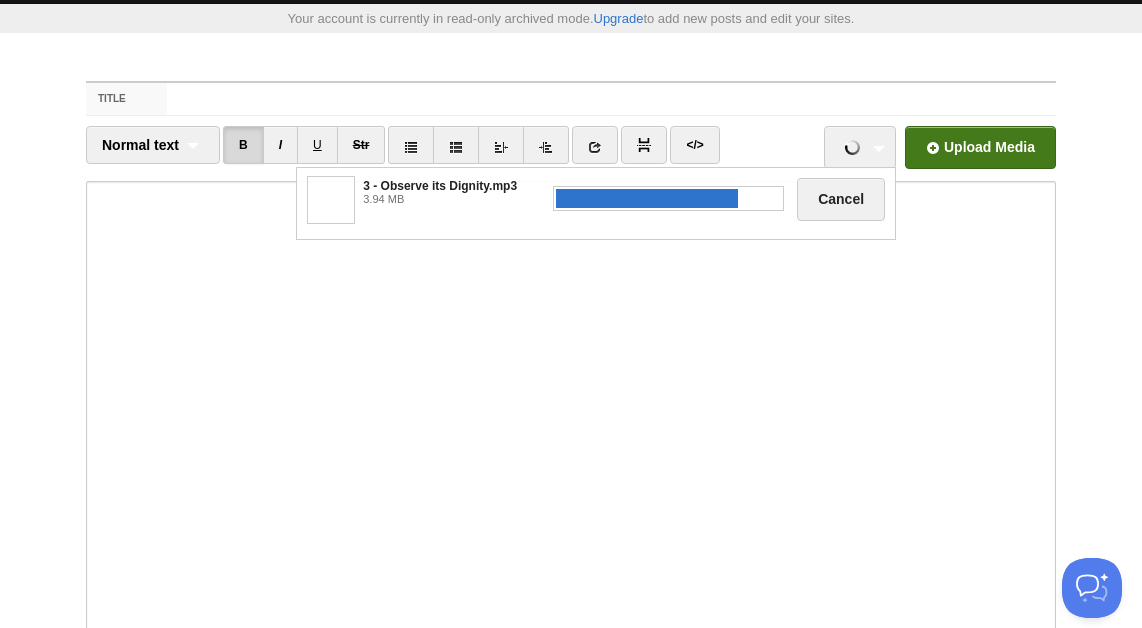 click at bounding box center [377, 153] 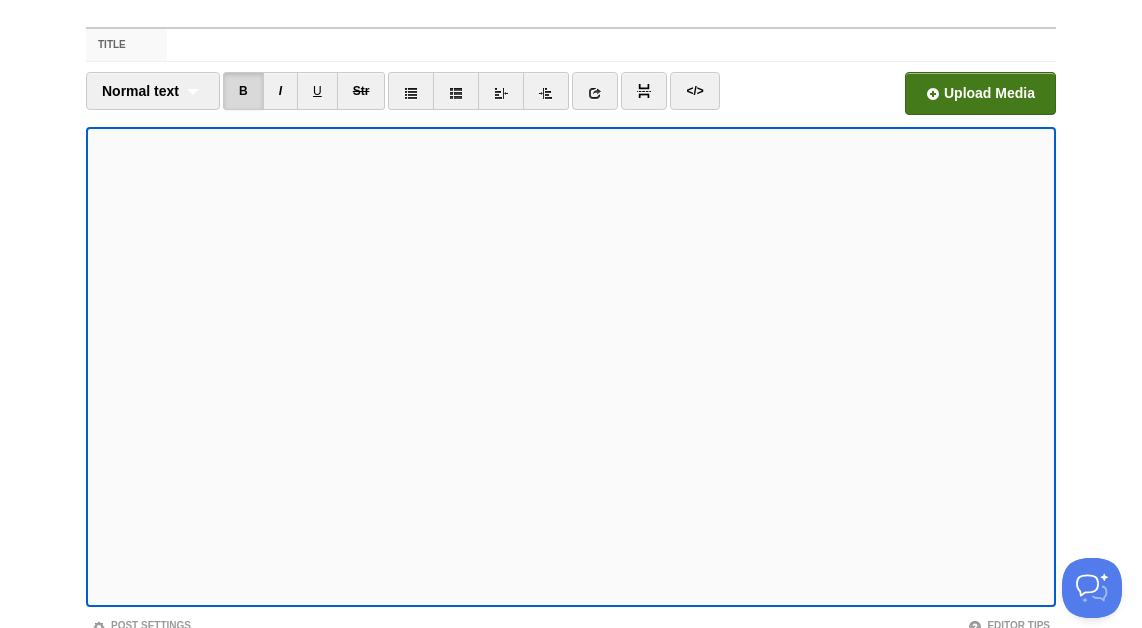 scroll, scrollTop: 105, scrollLeft: 0, axis: vertical 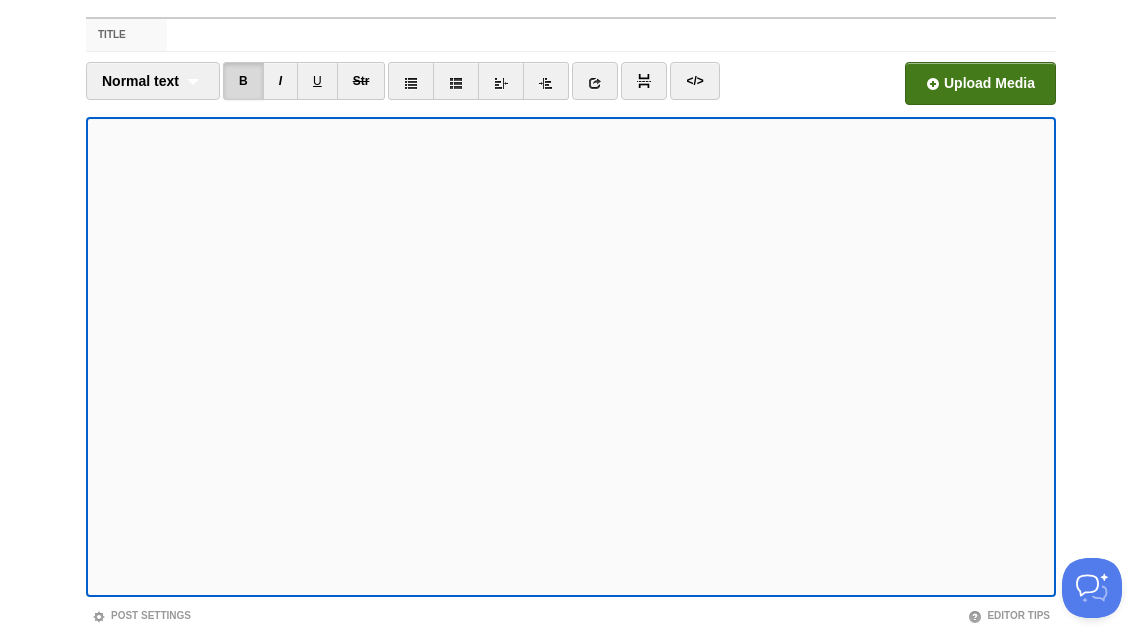 click at bounding box center [377, 89] 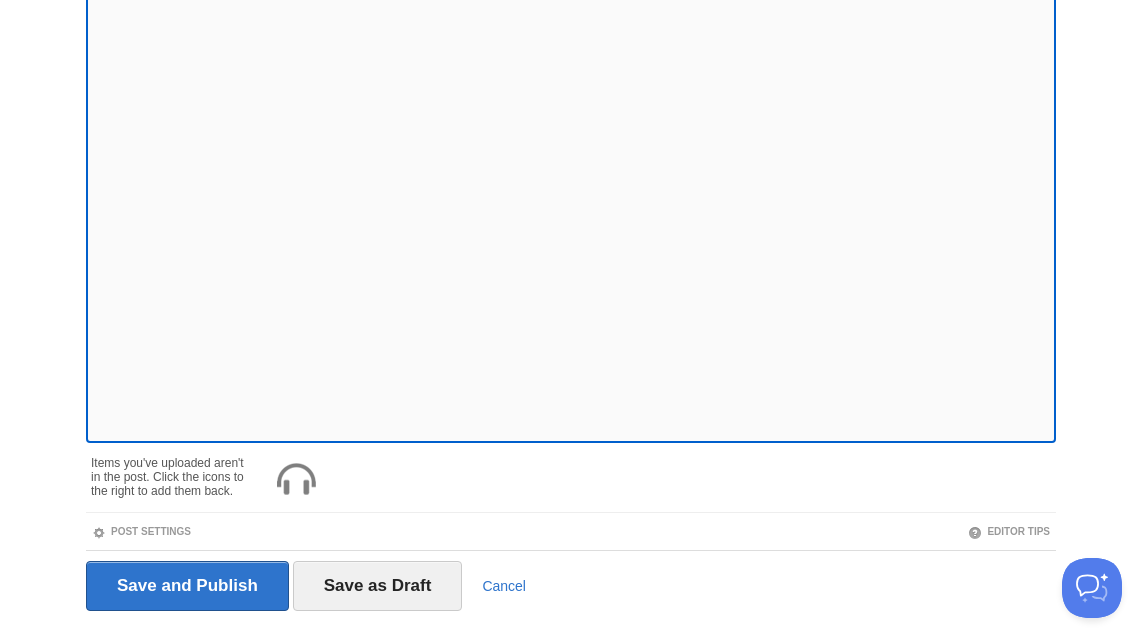 scroll, scrollTop: 315, scrollLeft: 0, axis: vertical 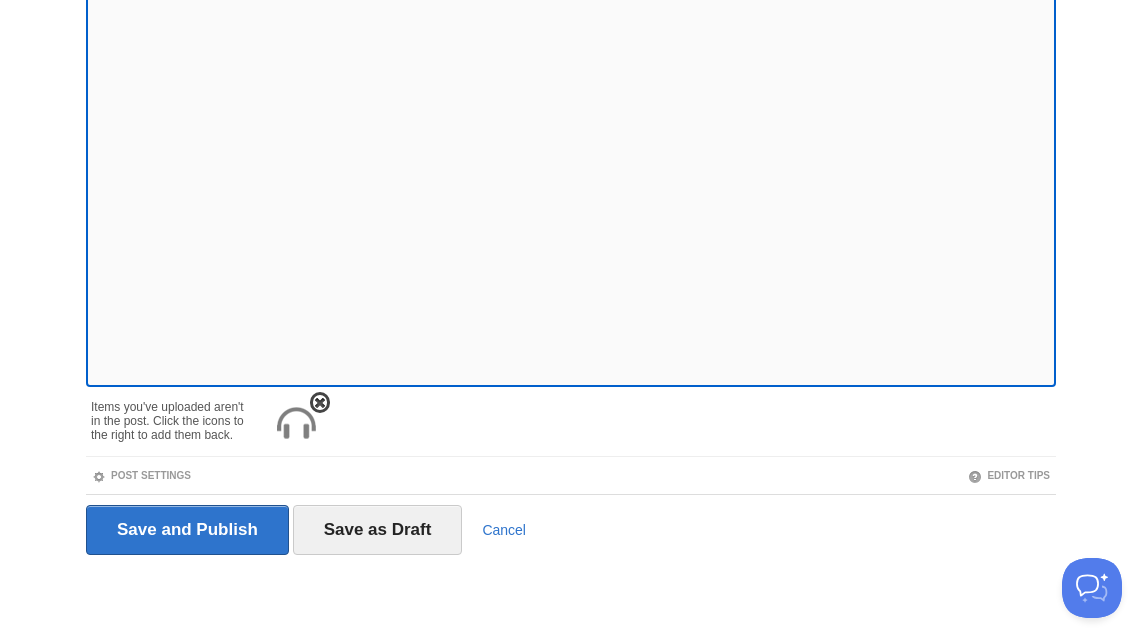 click at bounding box center (320, 403) 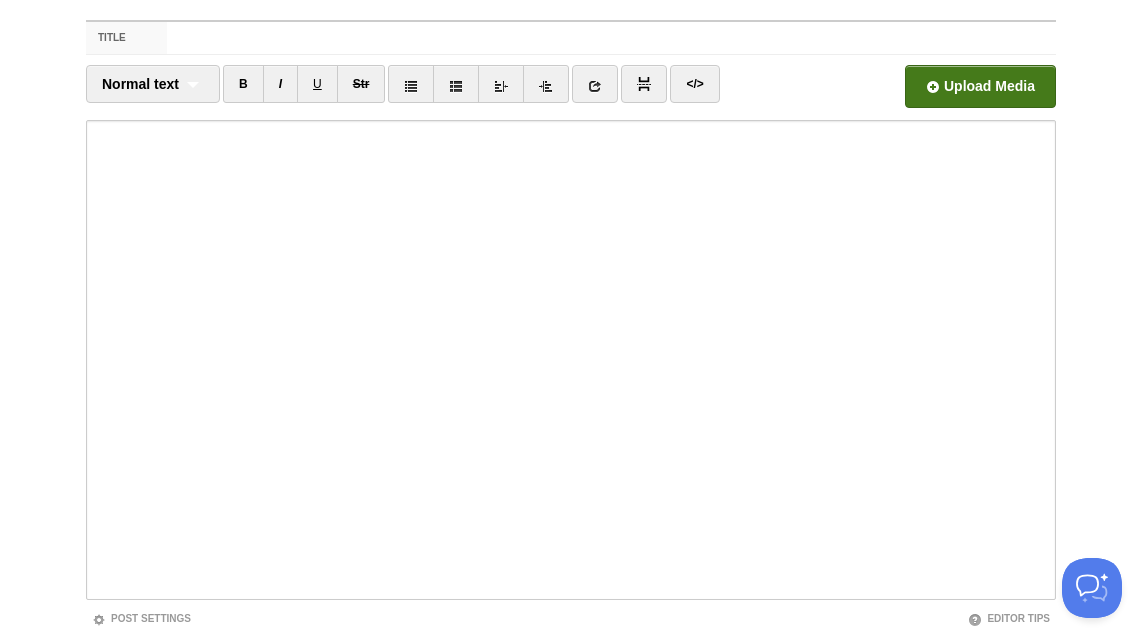 scroll, scrollTop: 0, scrollLeft: 0, axis: both 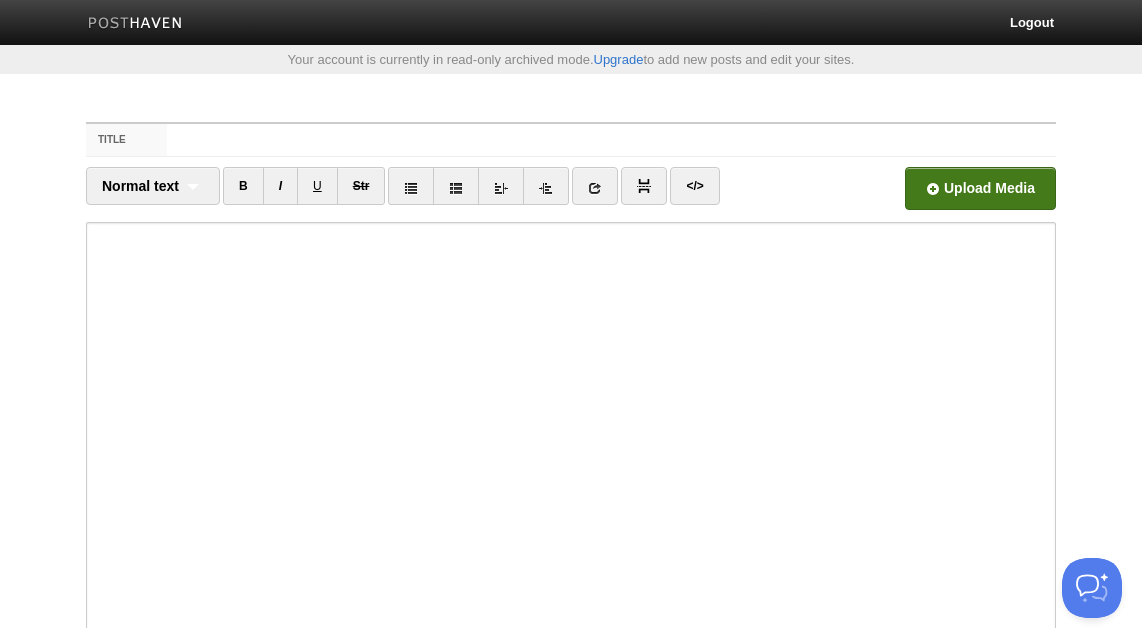 click at bounding box center (377, 194) 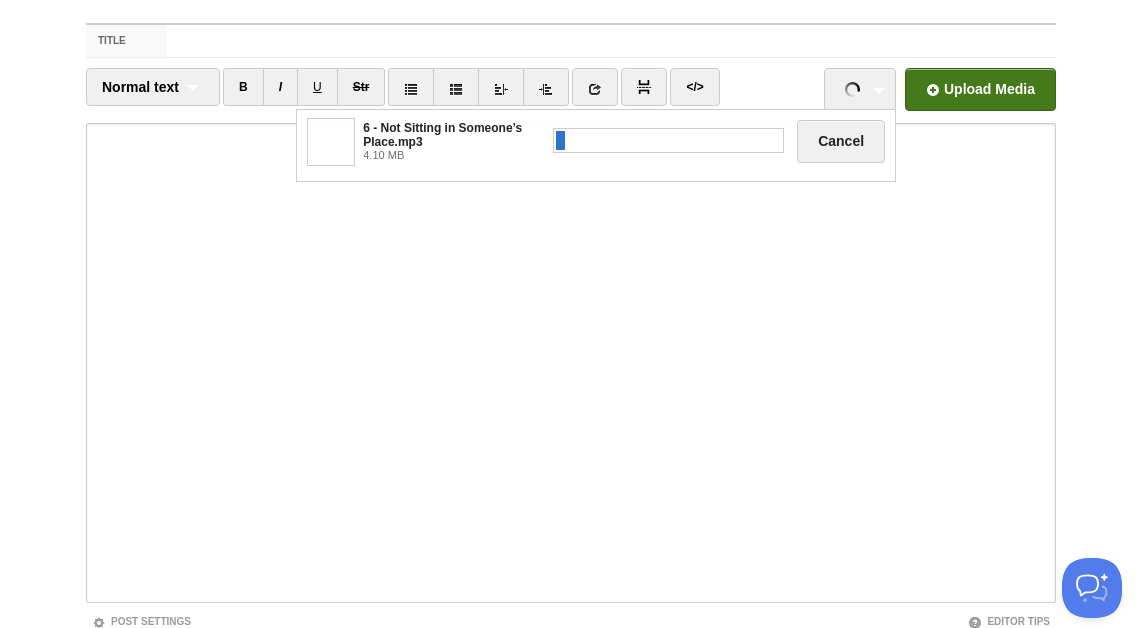 scroll, scrollTop: 142, scrollLeft: 0, axis: vertical 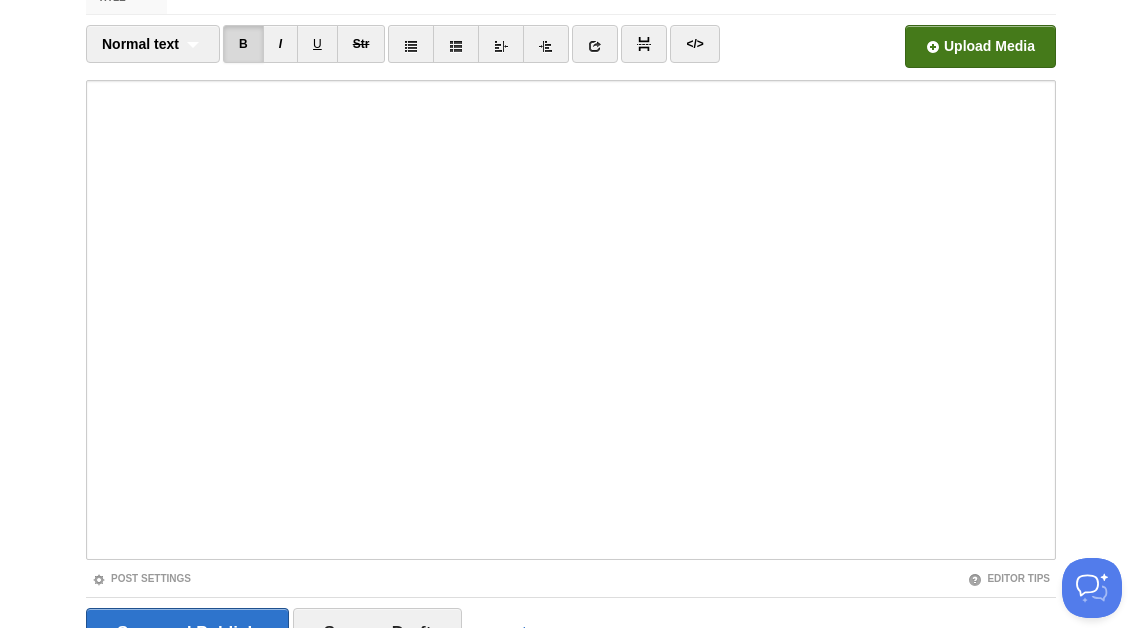 click at bounding box center (377, 52) 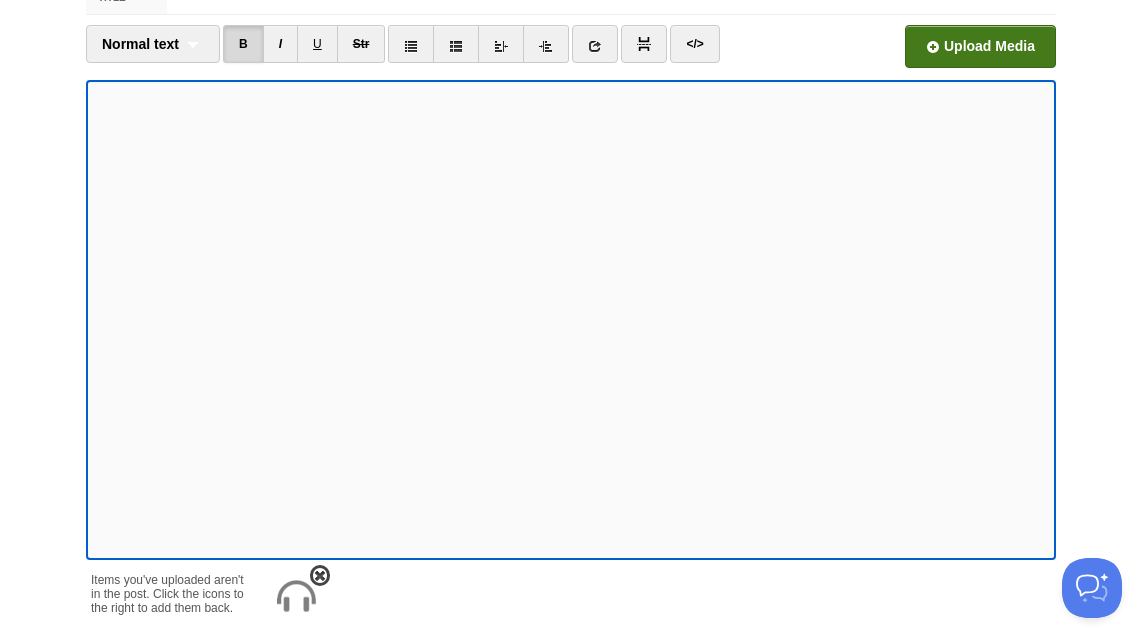 click at bounding box center (296, 597) 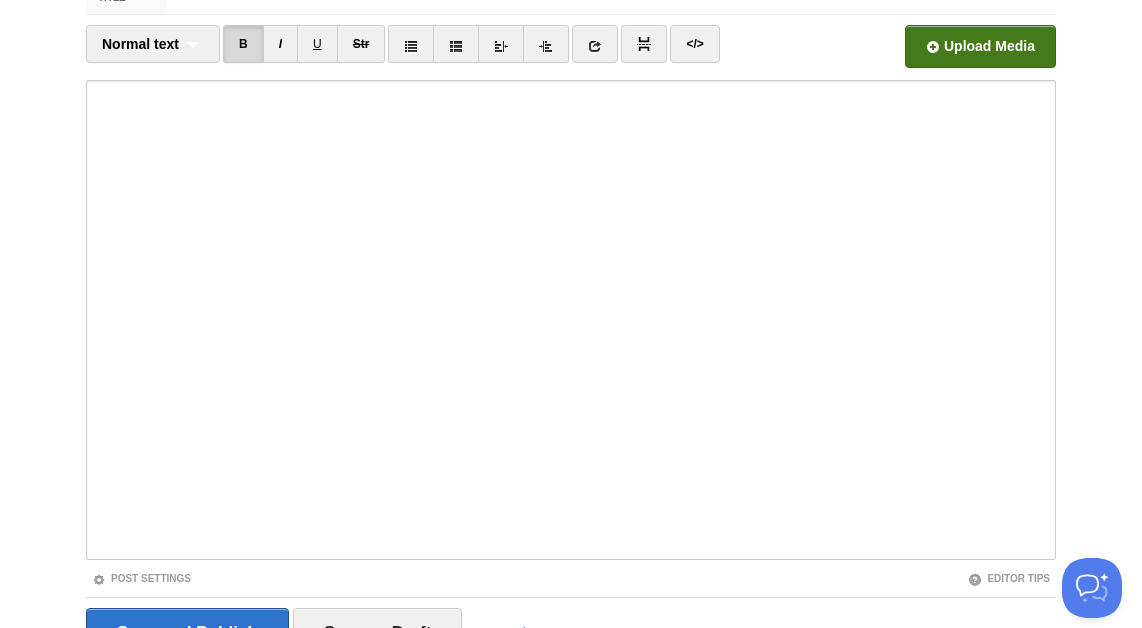 click at bounding box center [377, 52] 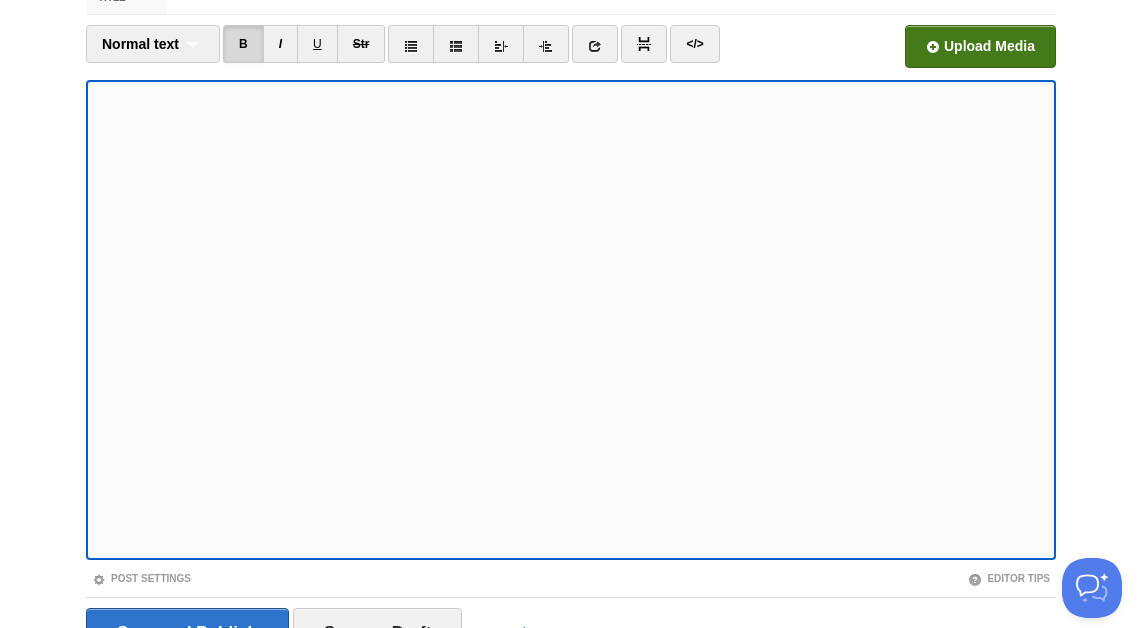 click at bounding box center (377, 52) 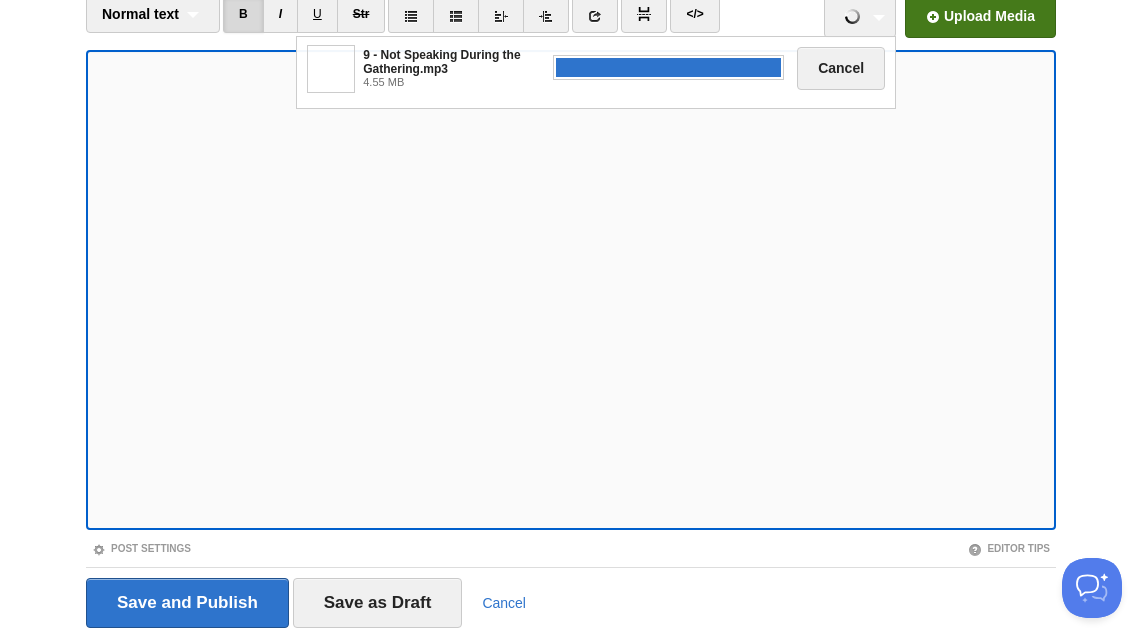 scroll, scrollTop: 180, scrollLeft: 0, axis: vertical 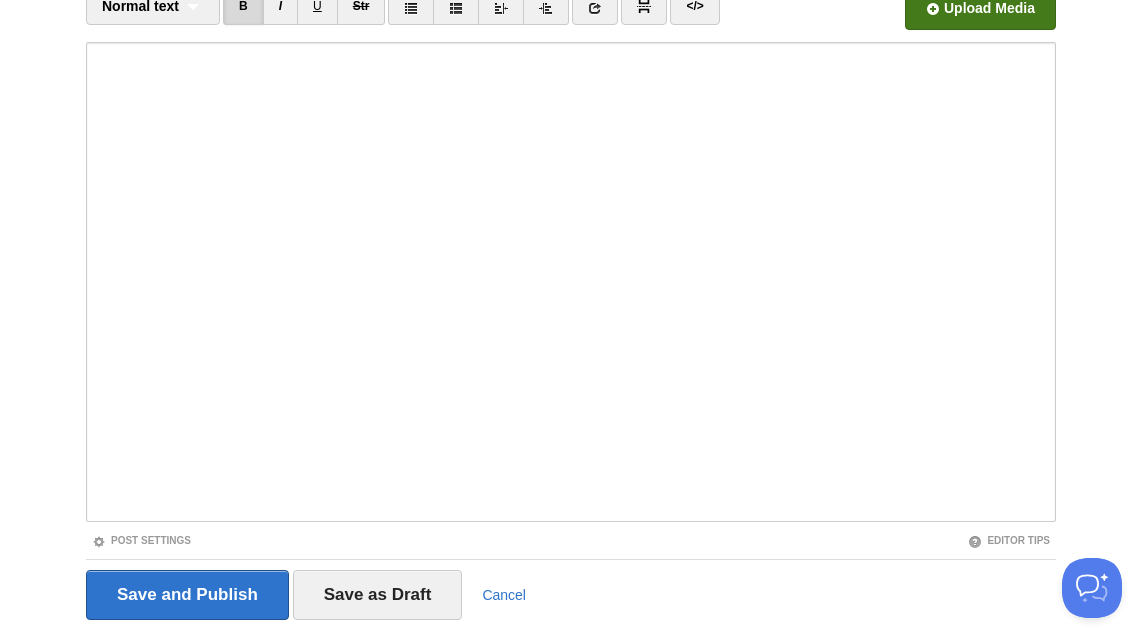 click at bounding box center [377, 14] 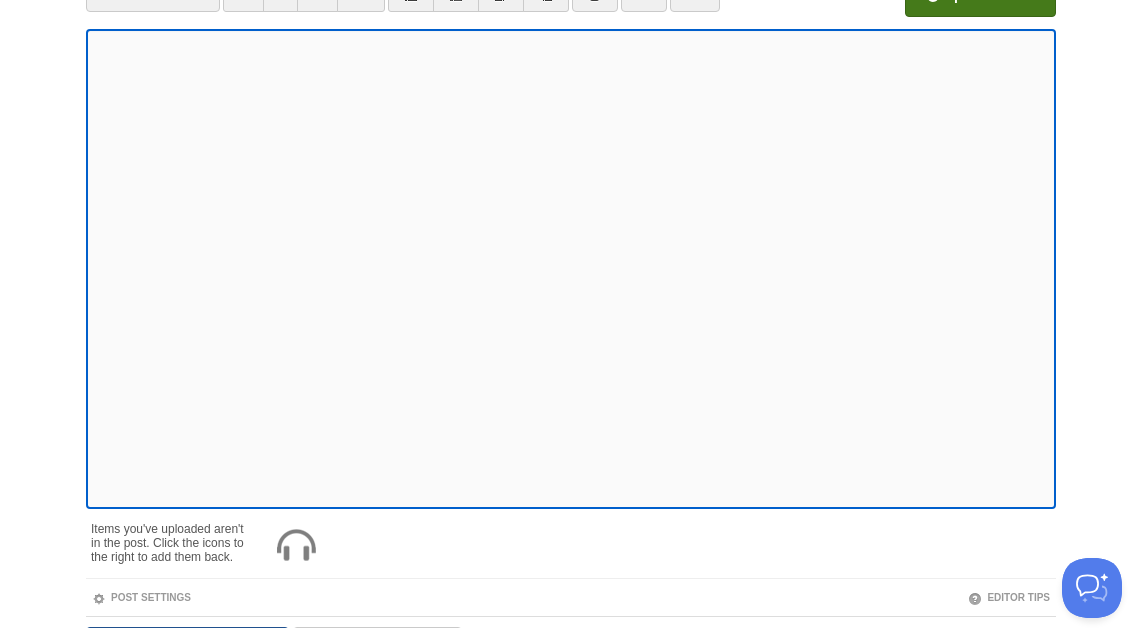 scroll, scrollTop: 195, scrollLeft: 0, axis: vertical 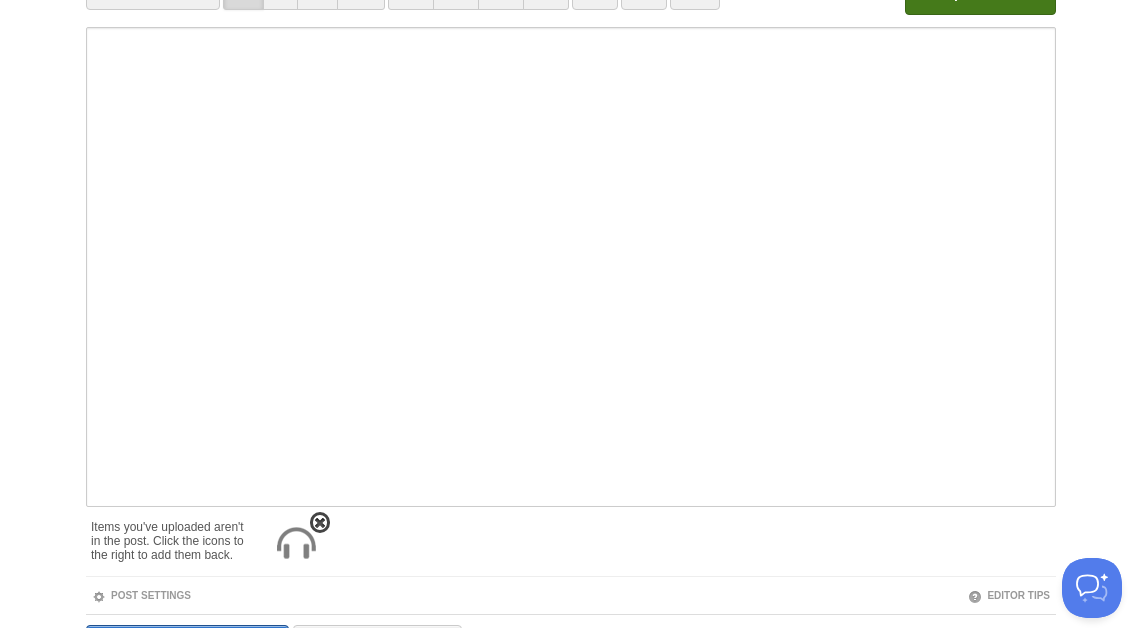 click at bounding box center [296, 544] 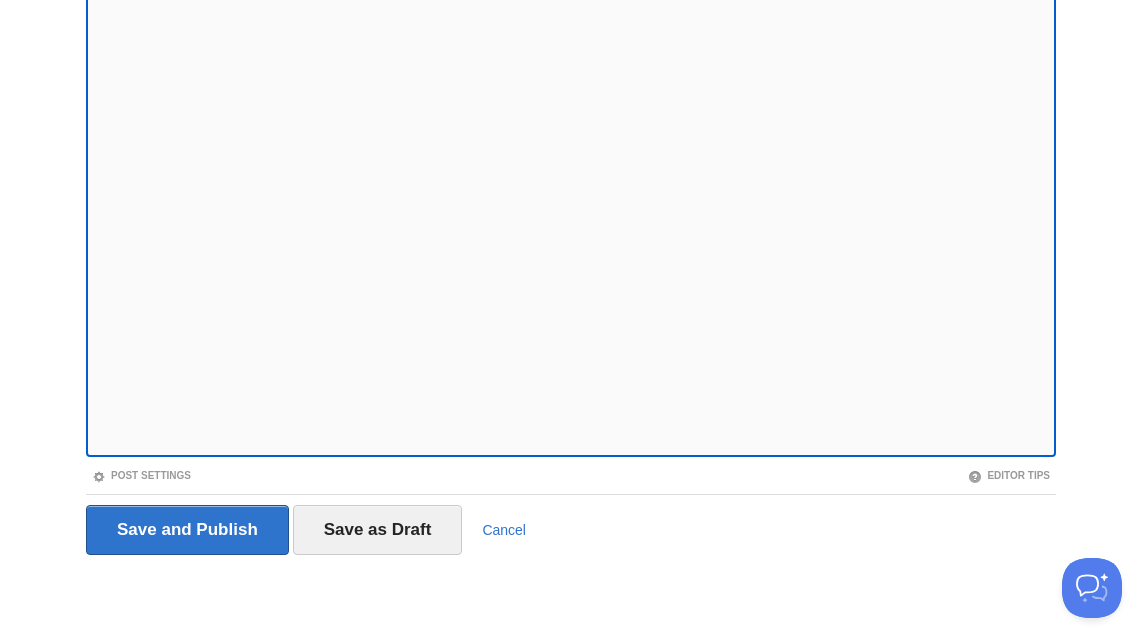 scroll, scrollTop: 0, scrollLeft: 0, axis: both 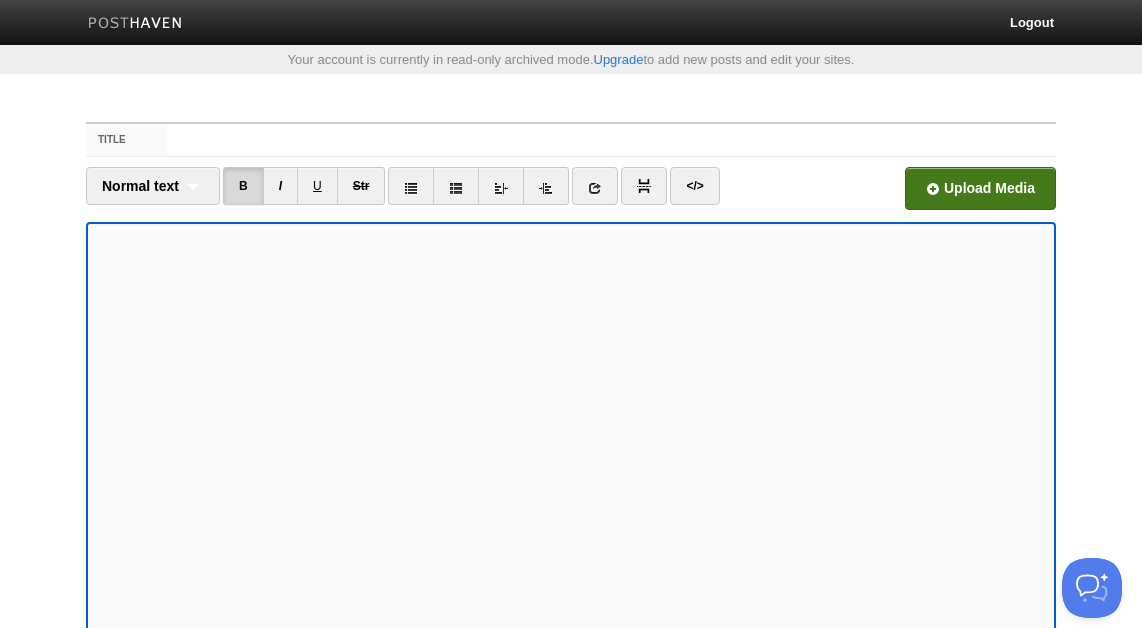 click at bounding box center [377, 194] 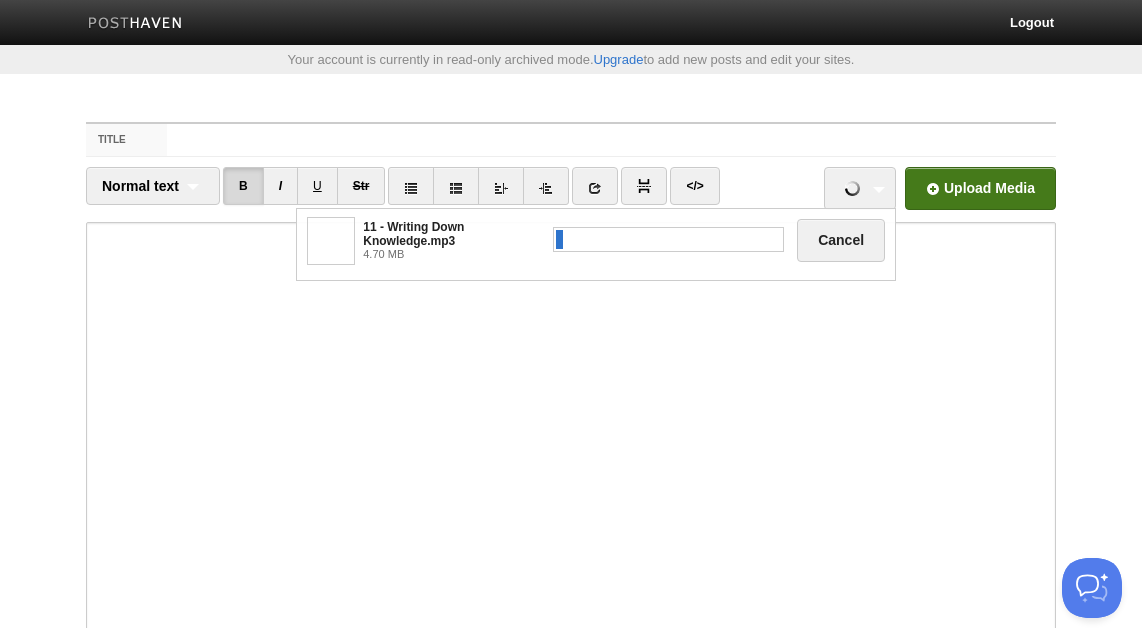 scroll, scrollTop: 245, scrollLeft: 0, axis: vertical 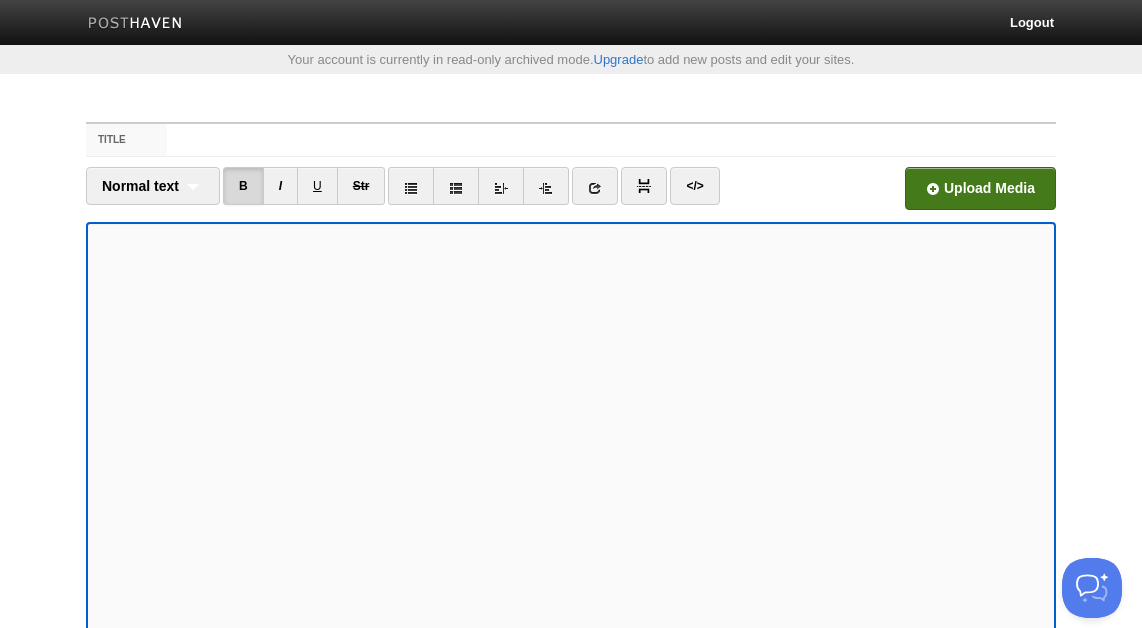 click at bounding box center (377, 194) 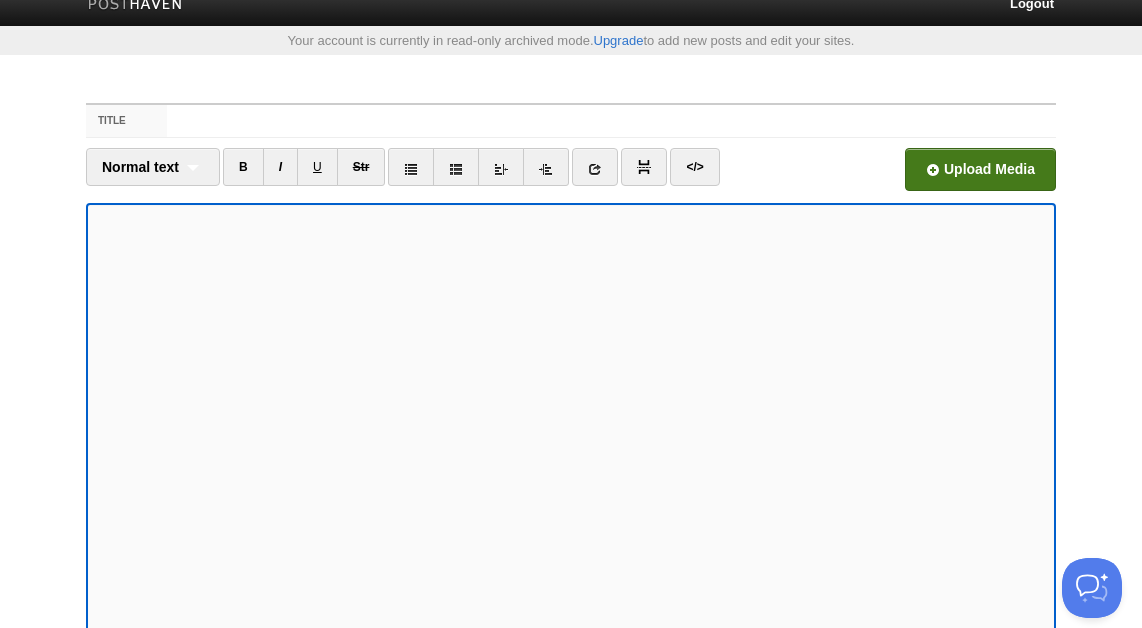scroll, scrollTop: 0, scrollLeft: 0, axis: both 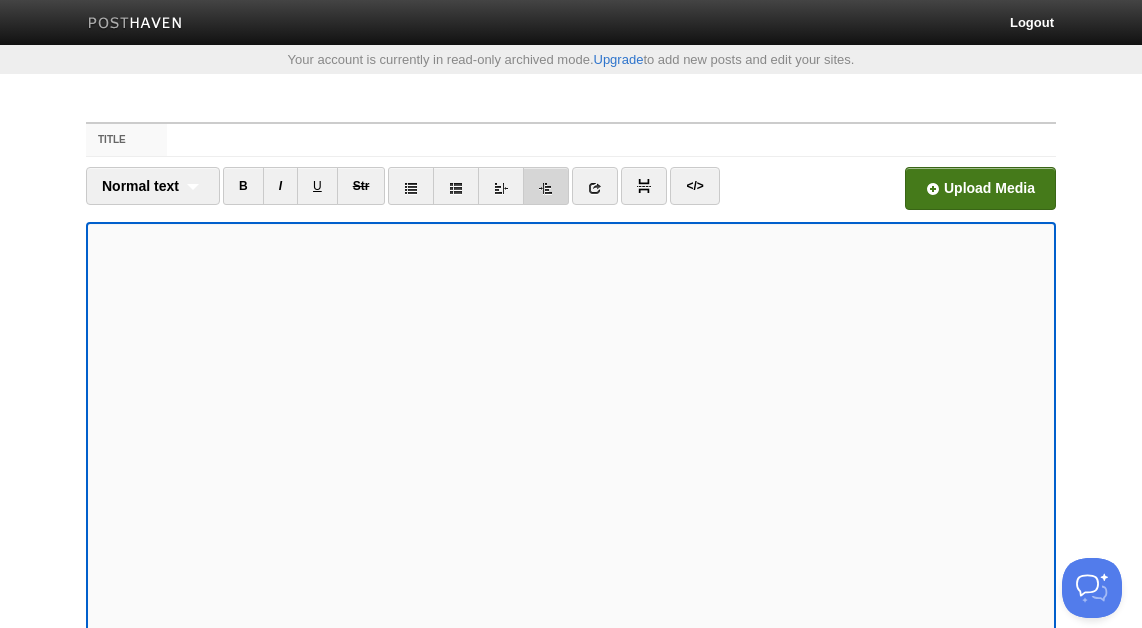 click at bounding box center [546, 188] 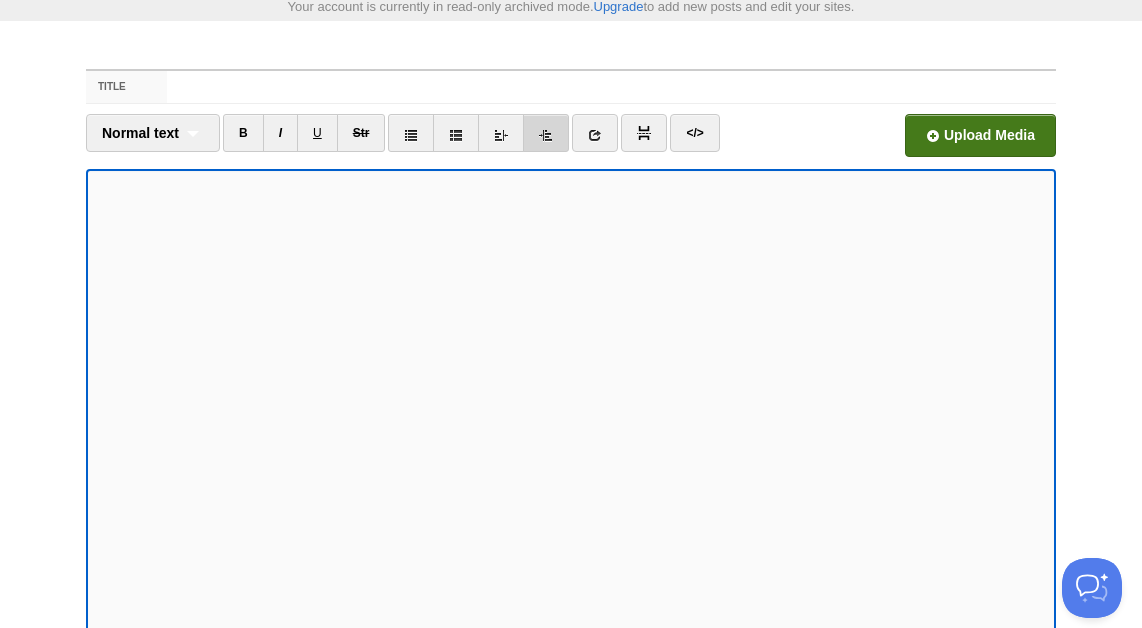 scroll, scrollTop: 0, scrollLeft: 0, axis: both 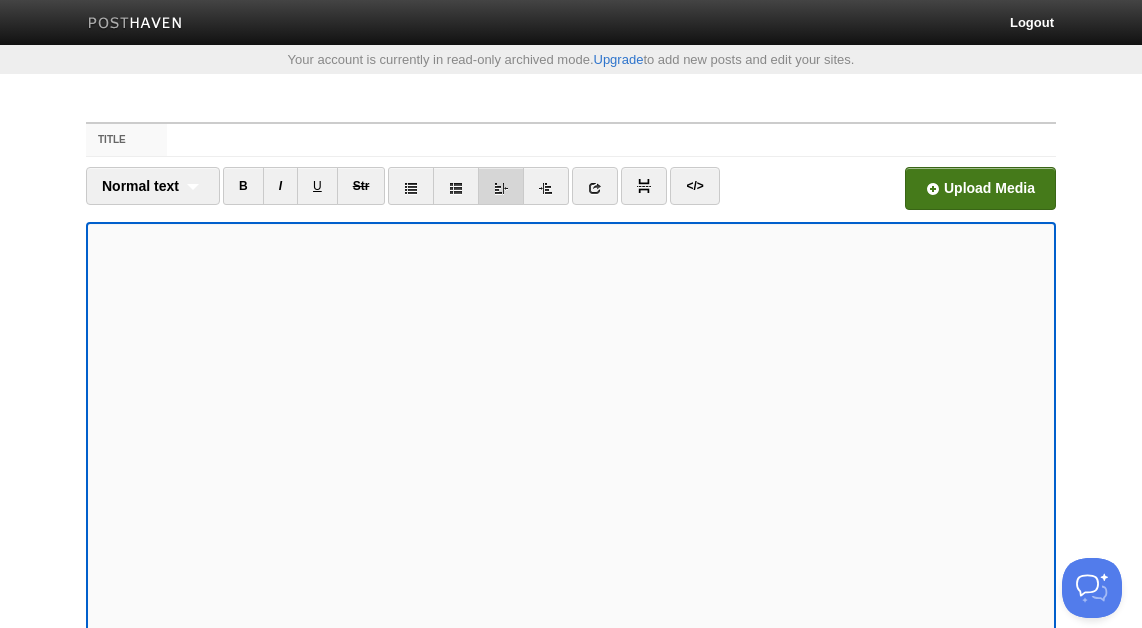 click at bounding box center [501, 188] 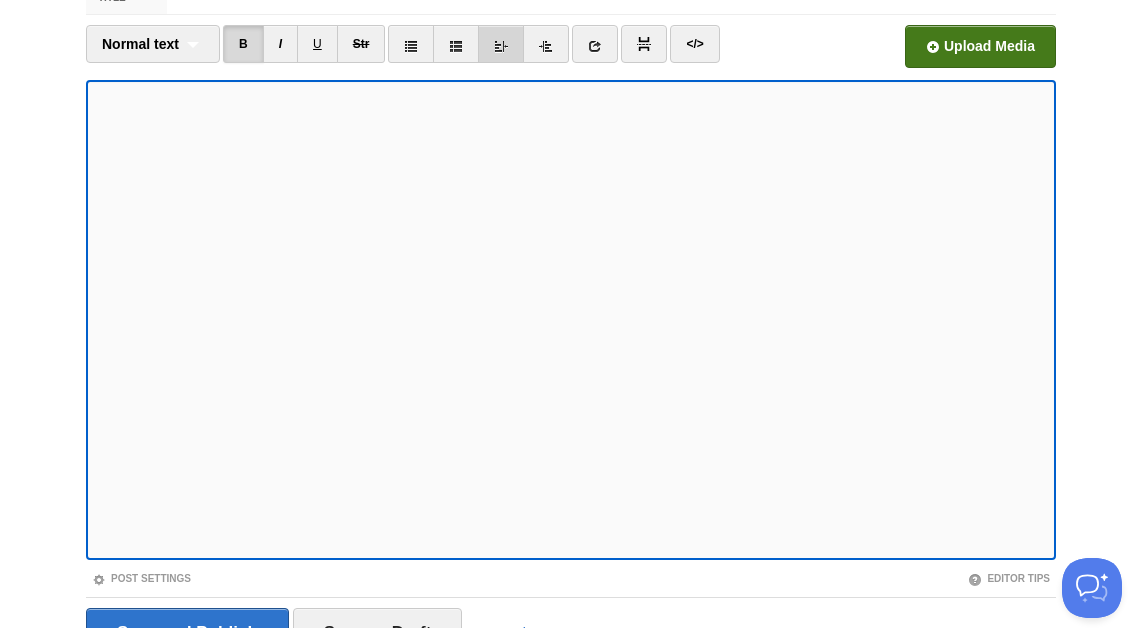 scroll, scrollTop: 0, scrollLeft: 0, axis: both 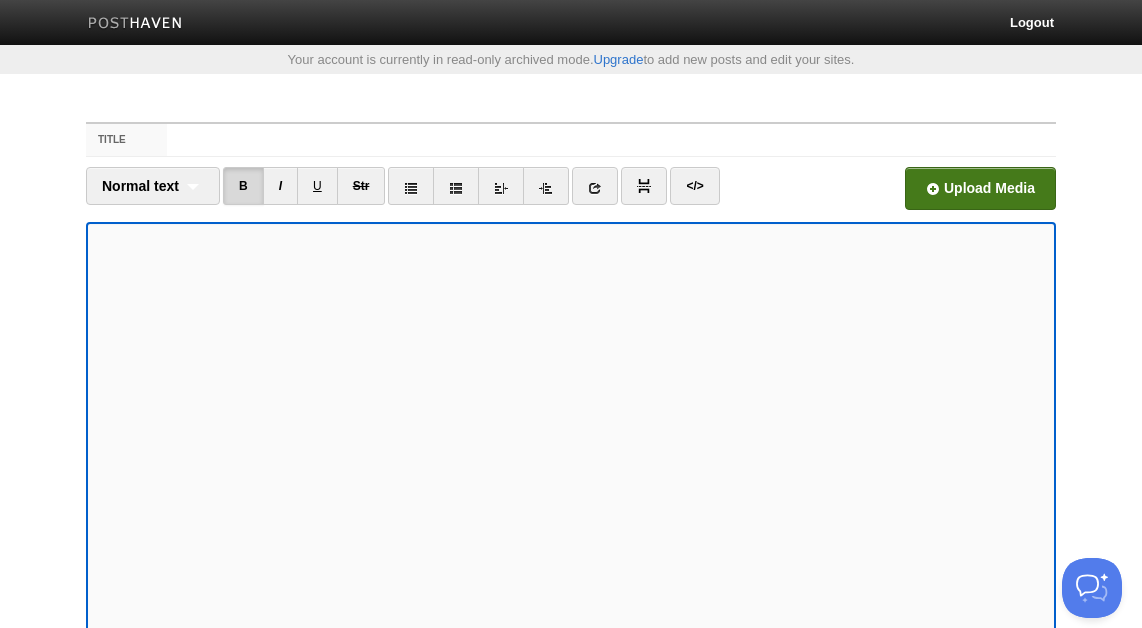 click at bounding box center (377, 194) 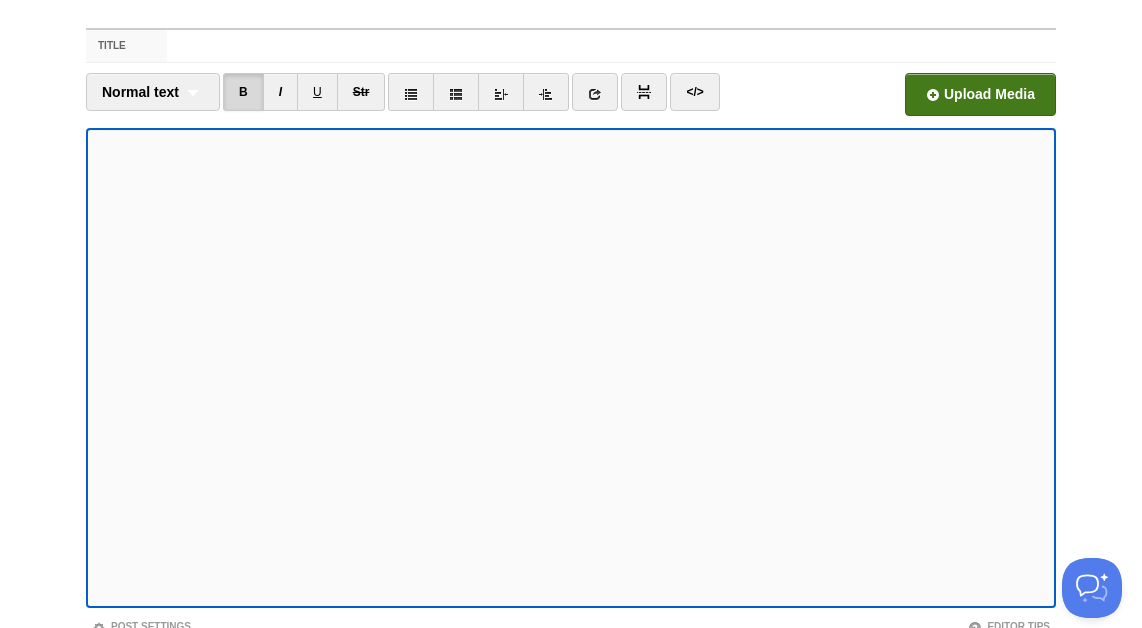 scroll, scrollTop: 0, scrollLeft: 0, axis: both 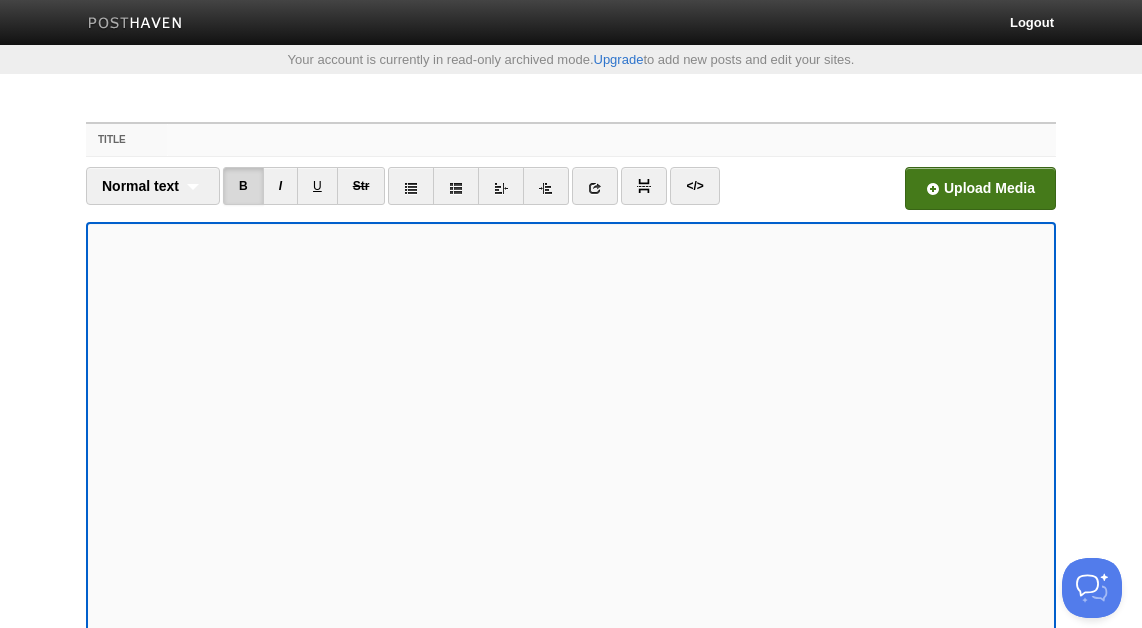 click on "Title" at bounding box center (611, 140) 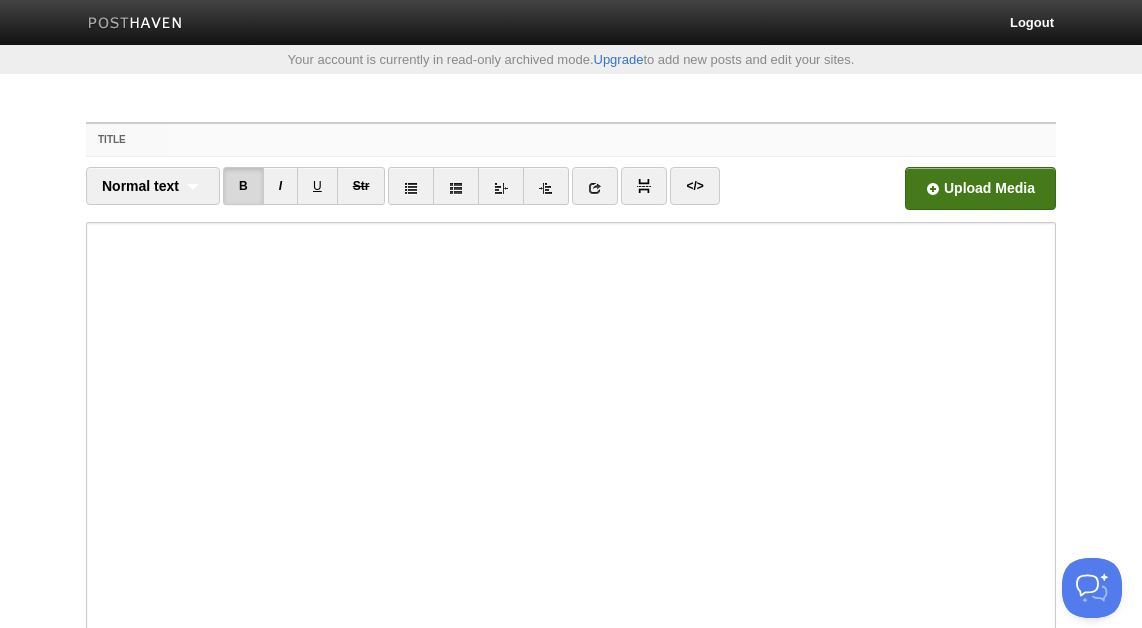 click on "Title" at bounding box center [611, 140] 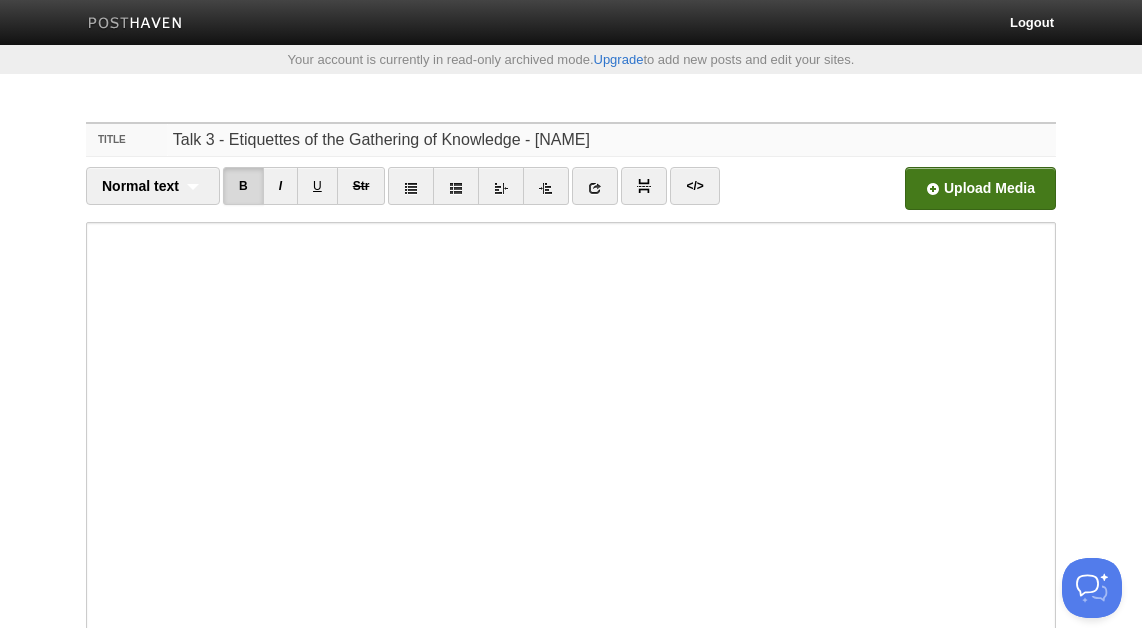 click on "Talk 3 - Etiquettes of the Gathering of Knowledge - Raha Batts" at bounding box center [611, 140] 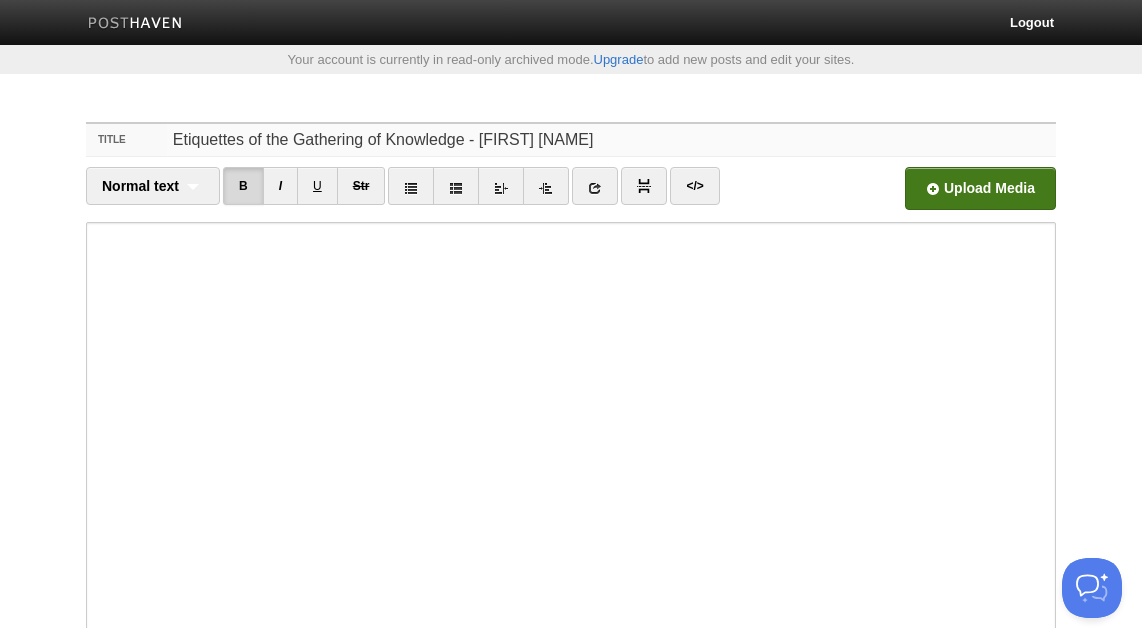 type on "Etiquettes of the Gathering of Knowledge - [PERSON] [LASTNAME]" 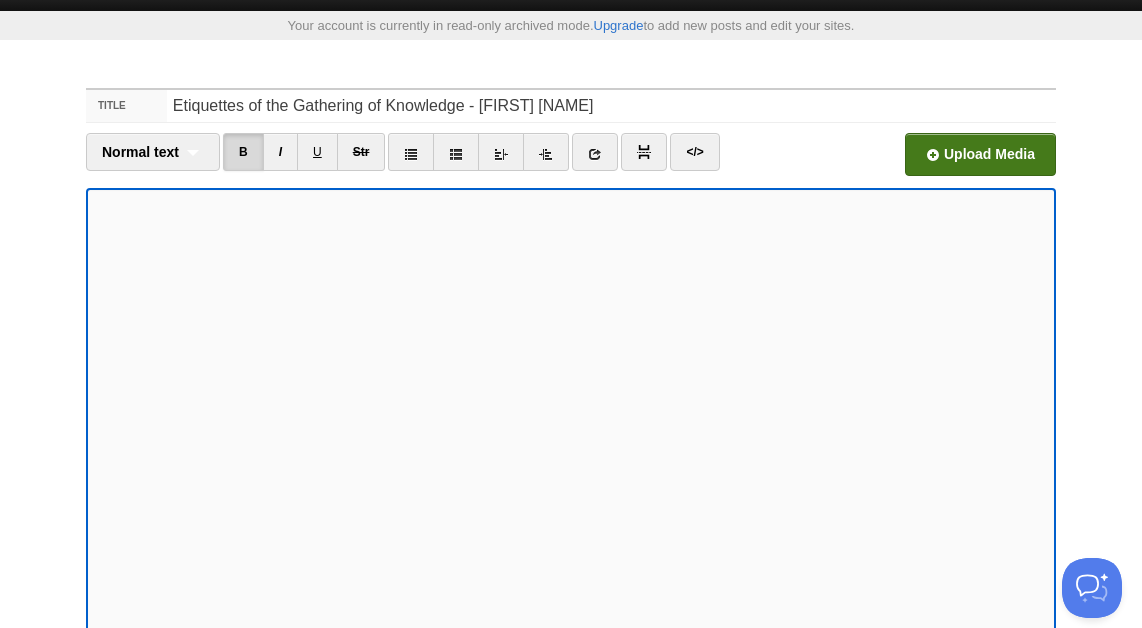 scroll, scrollTop: 0, scrollLeft: 0, axis: both 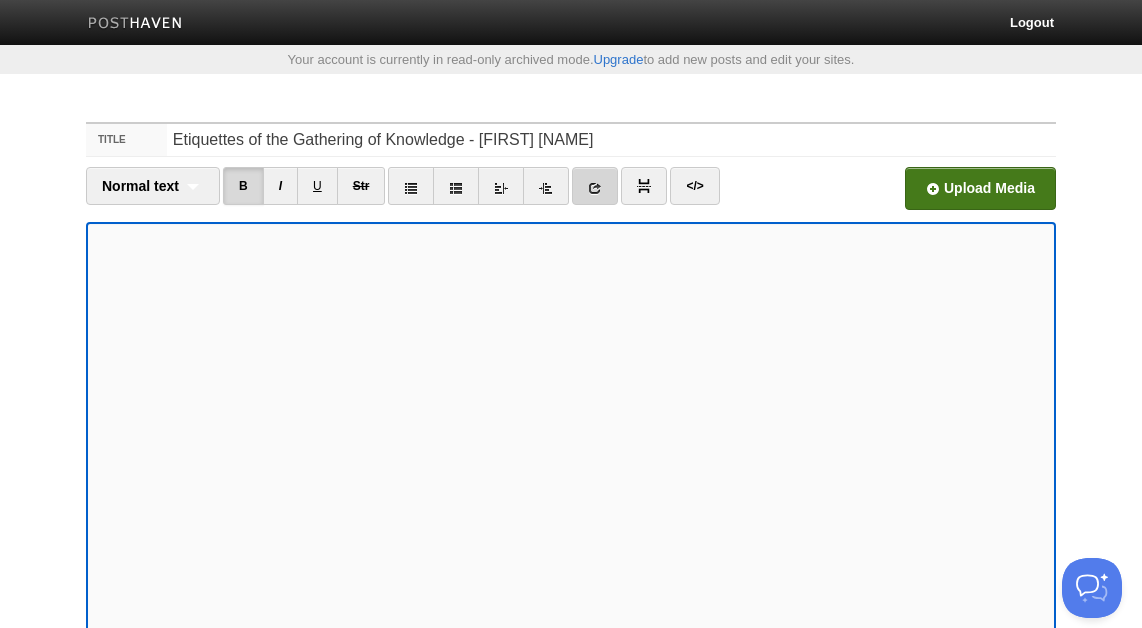 click at bounding box center (595, 188) 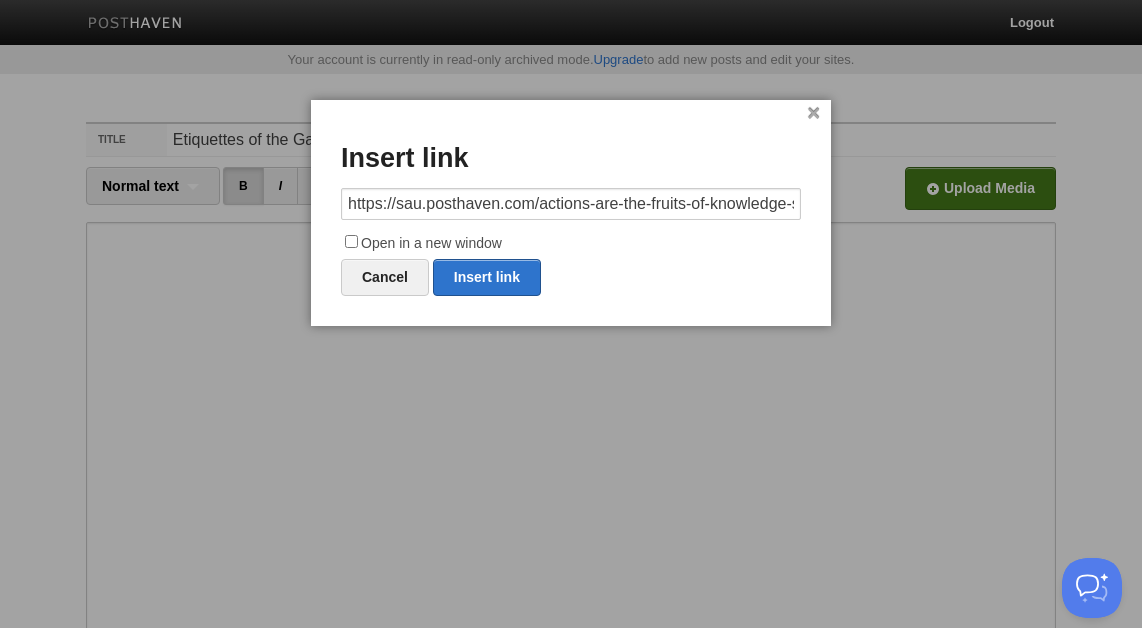 scroll, scrollTop: 0, scrollLeft: 272, axis: horizontal 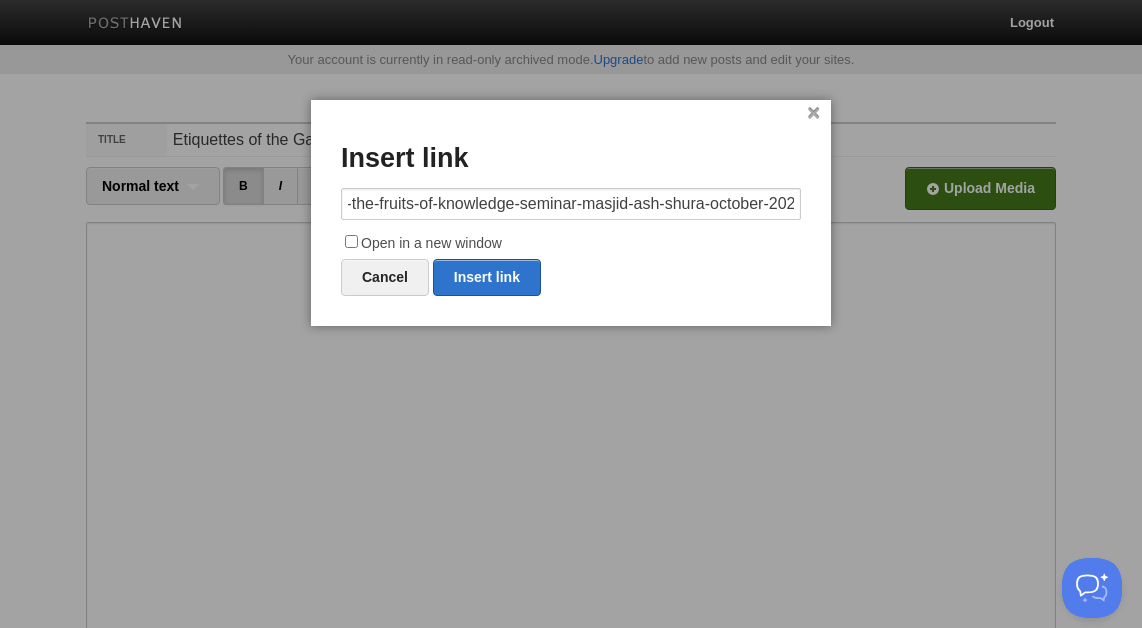 type on "https://sau.posthaven.com/actions-are-the-fruits-of-knowledge-seminar-masjid-ash-shura-october-2024" 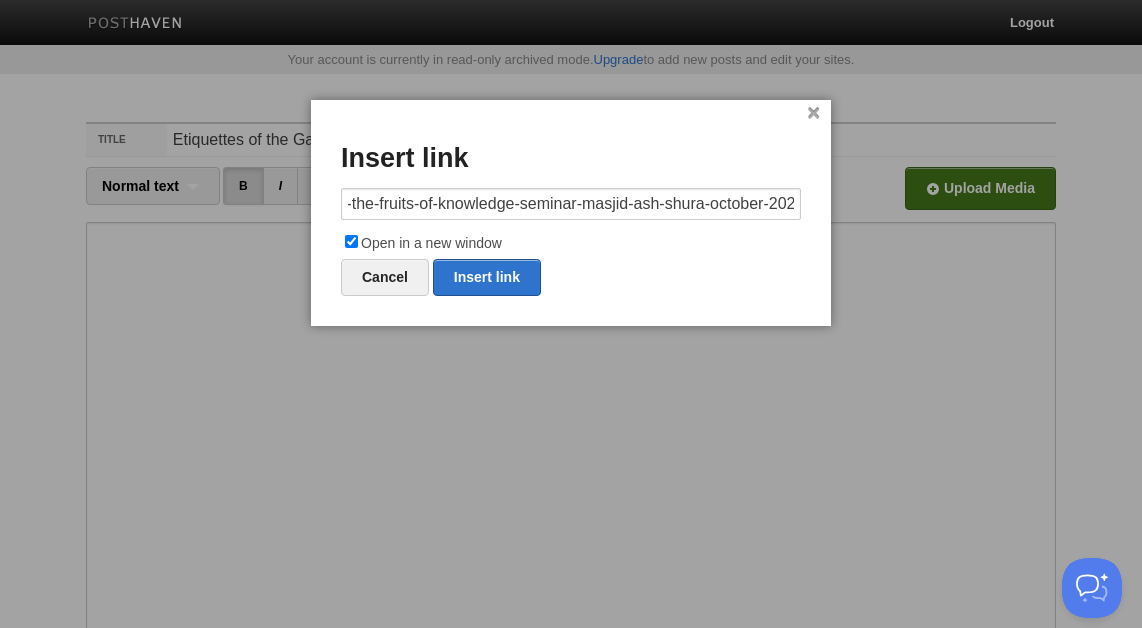 scroll, scrollTop: 0, scrollLeft: 0, axis: both 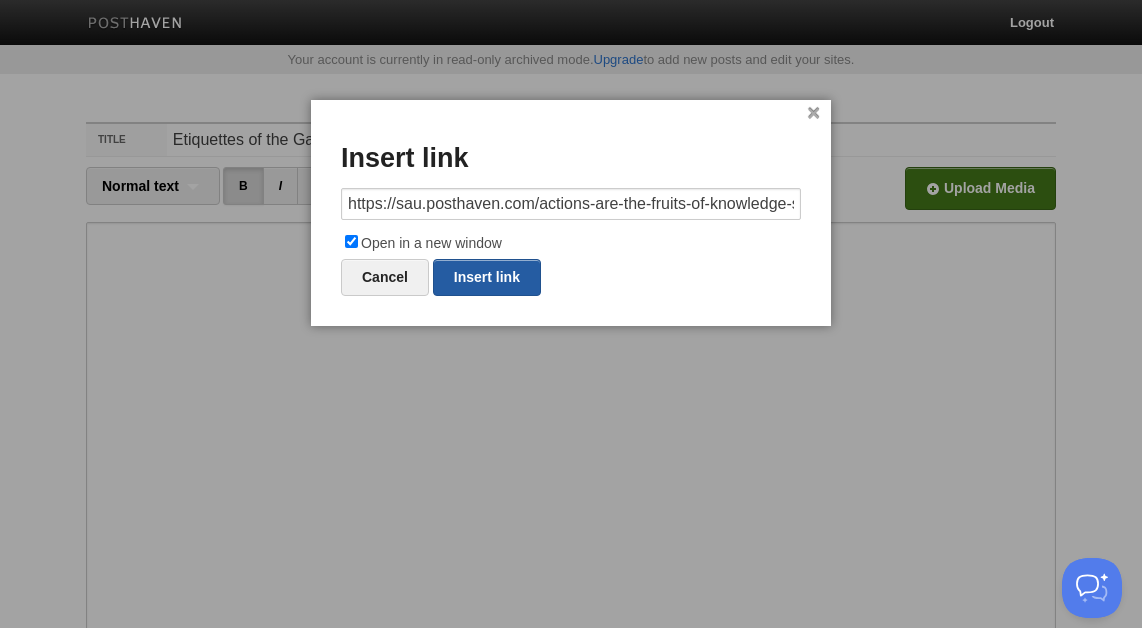 click on "Insert link" at bounding box center [487, 277] 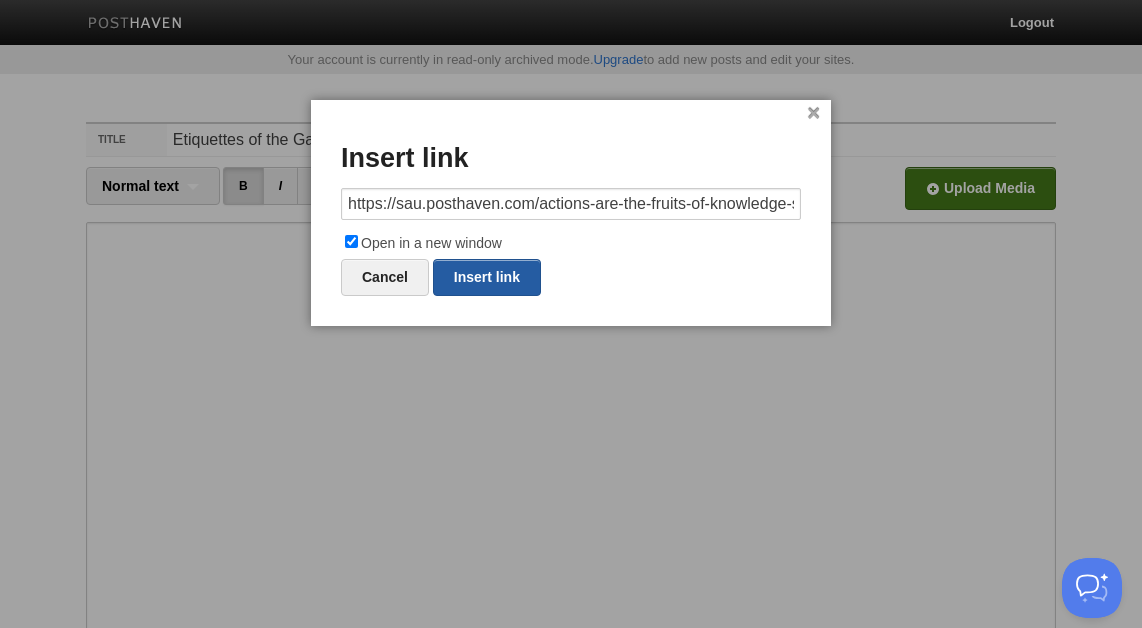 type on "https://" 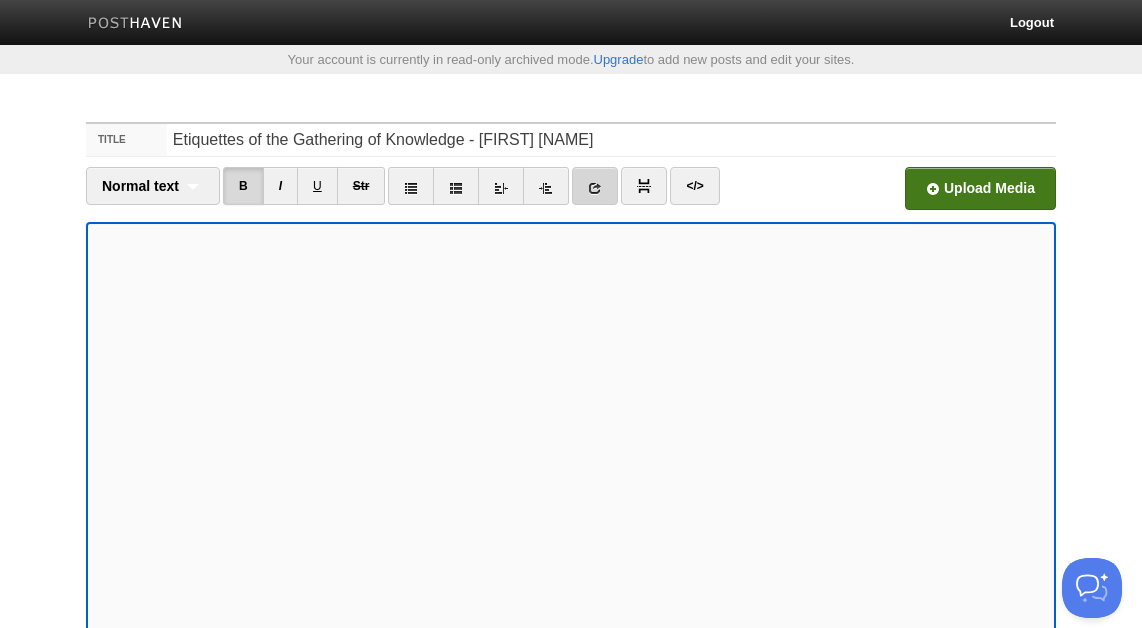click at bounding box center [595, 188] 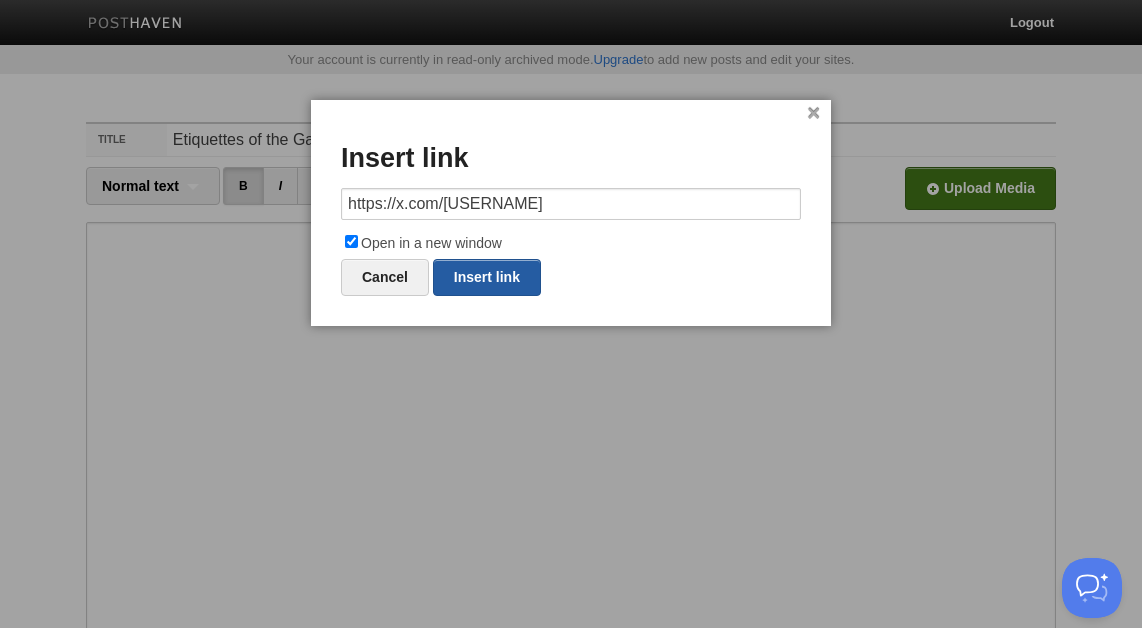 click on "Insert link" at bounding box center [487, 277] 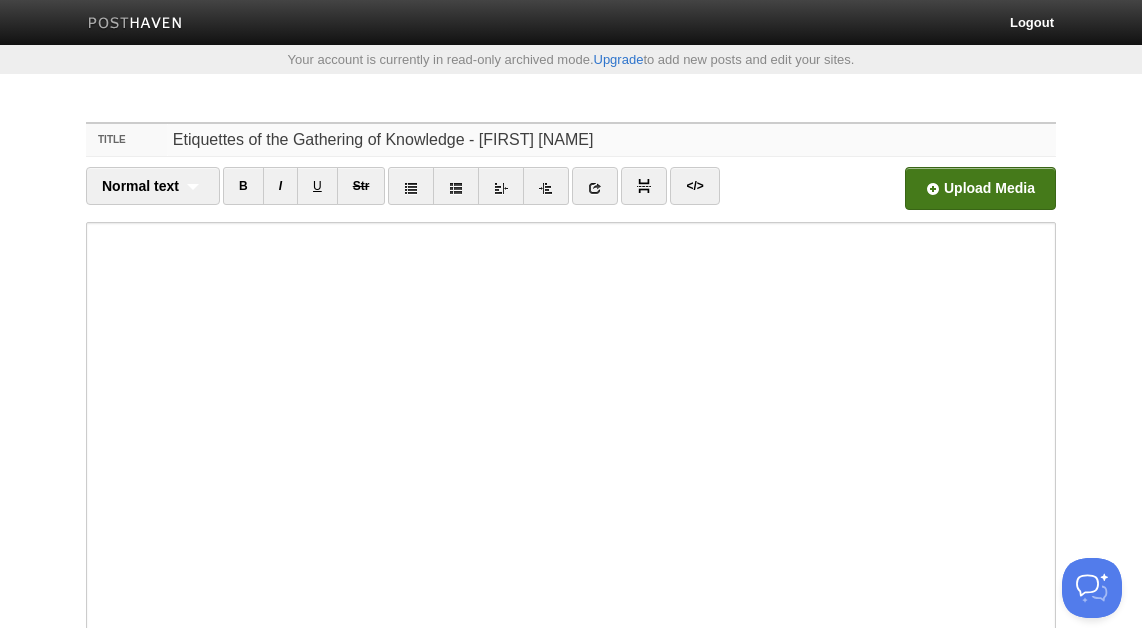click on "Etiquettes of the Gathering of Knowledge - [PERSON] [LASTNAME]" at bounding box center [611, 140] 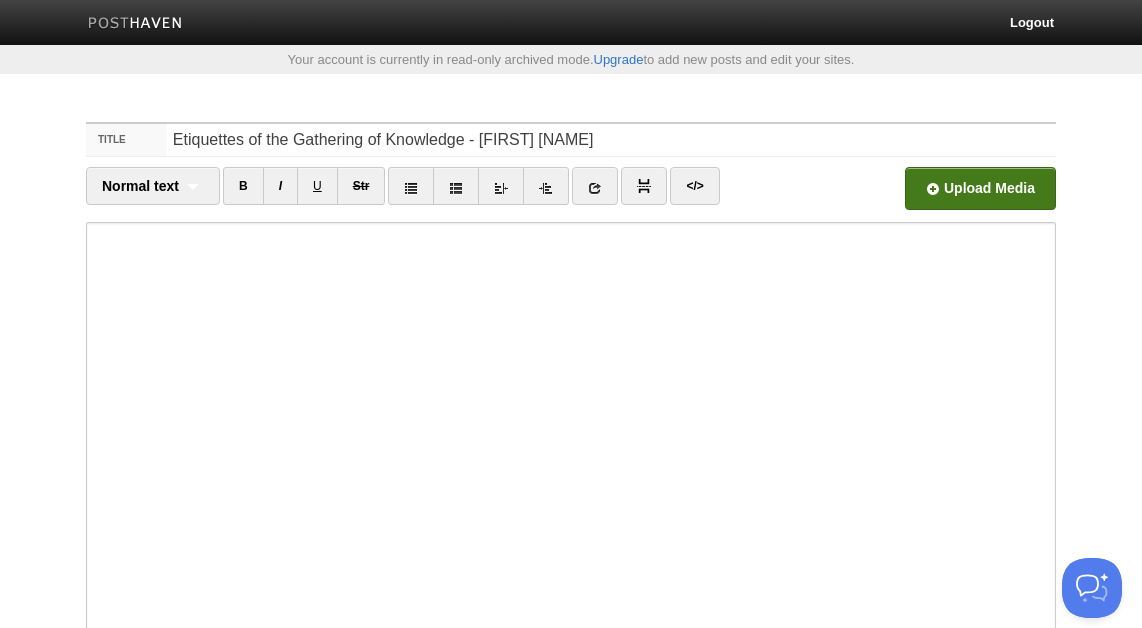 click at bounding box center (377, 194) 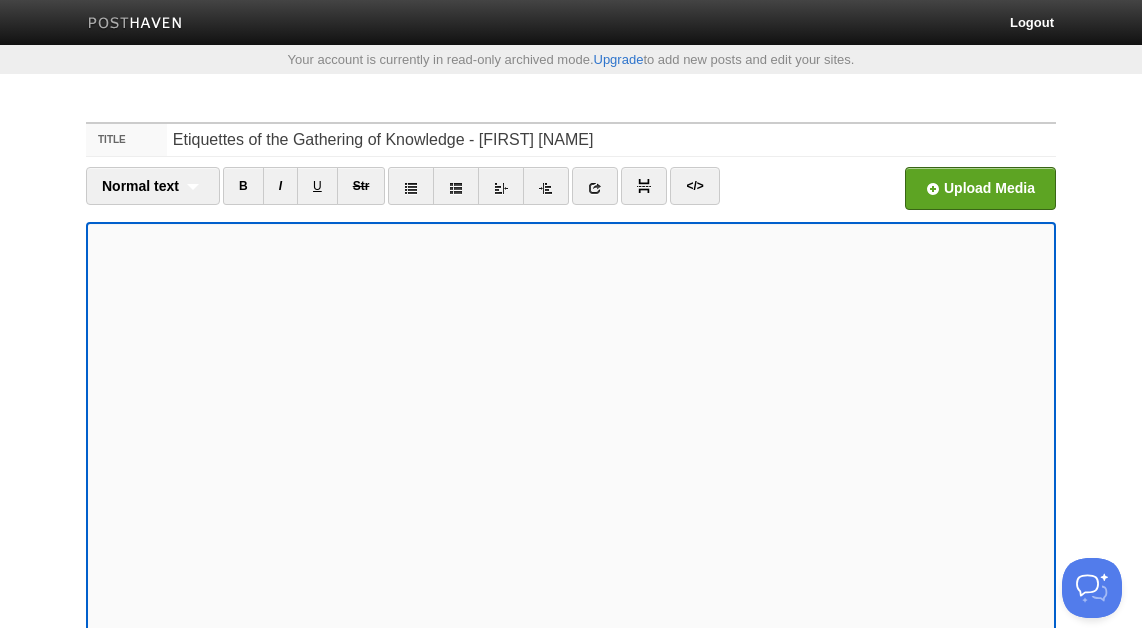 scroll, scrollTop: 245, scrollLeft: 0, axis: vertical 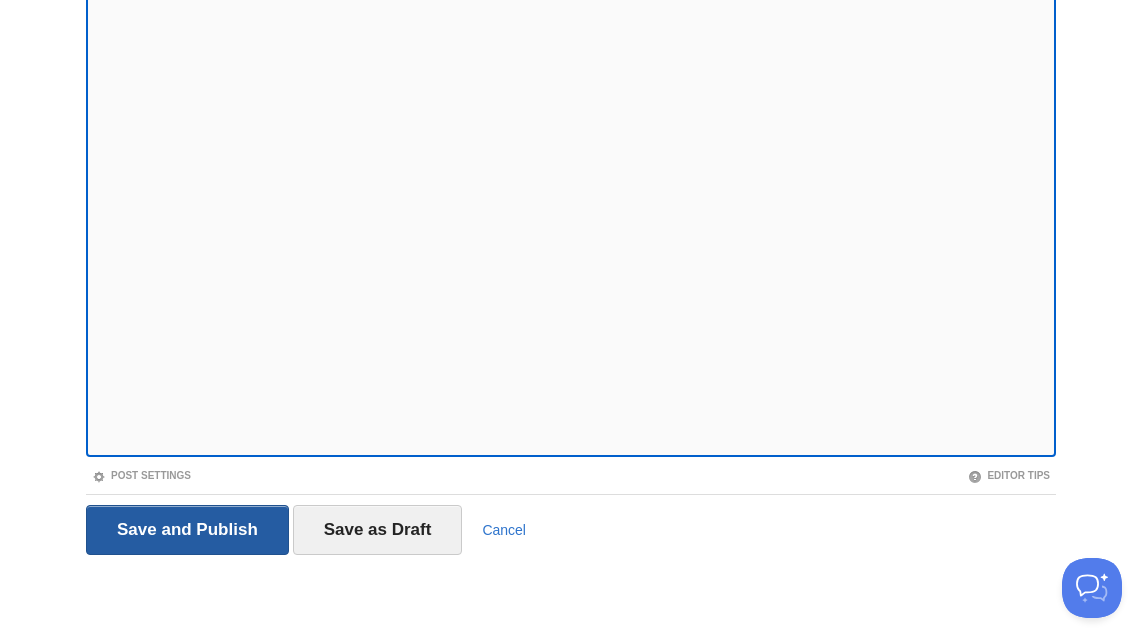 click on "Save and Publish" at bounding box center (187, 530) 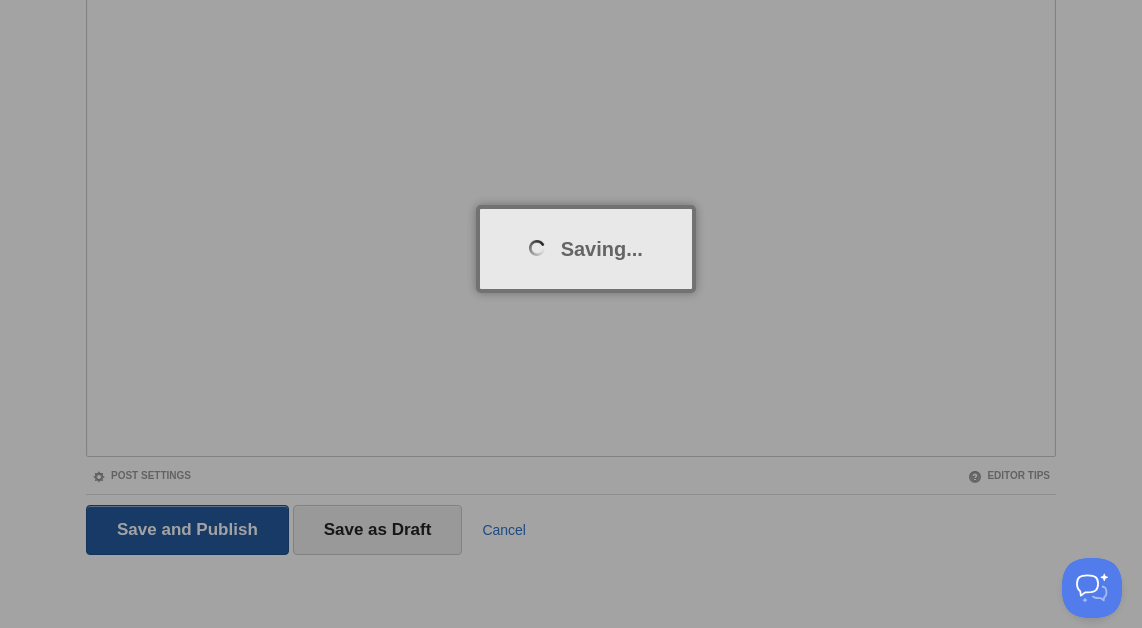 scroll, scrollTop: 104, scrollLeft: 0, axis: vertical 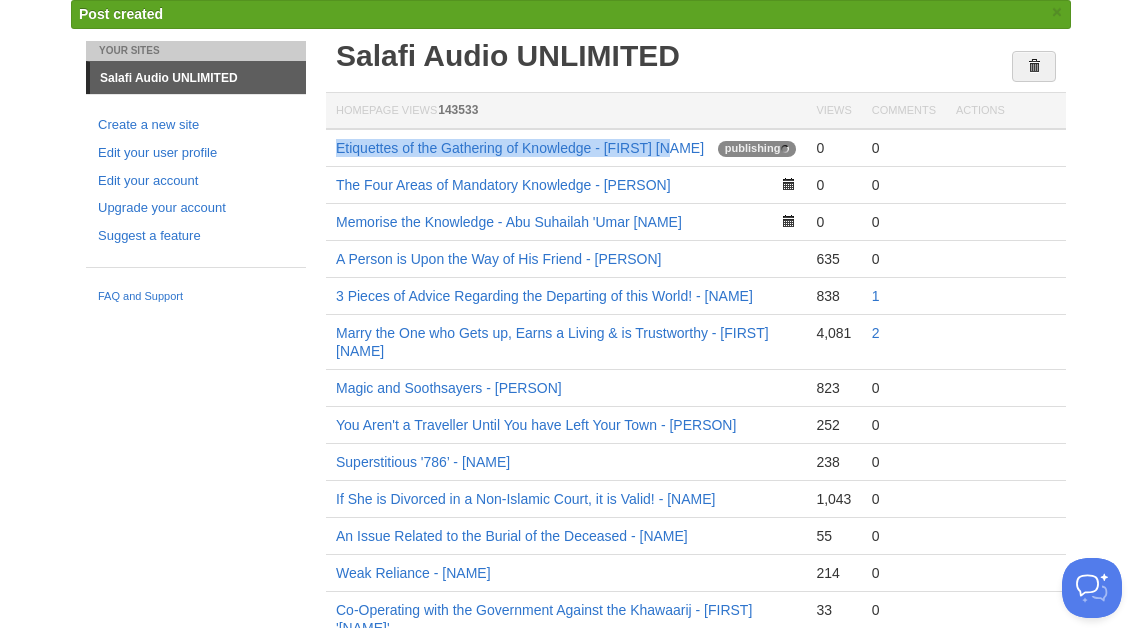 drag, startPoint x: 688, startPoint y: 148, endPoint x: 330, endPoint y: 147, distance: 358.0014 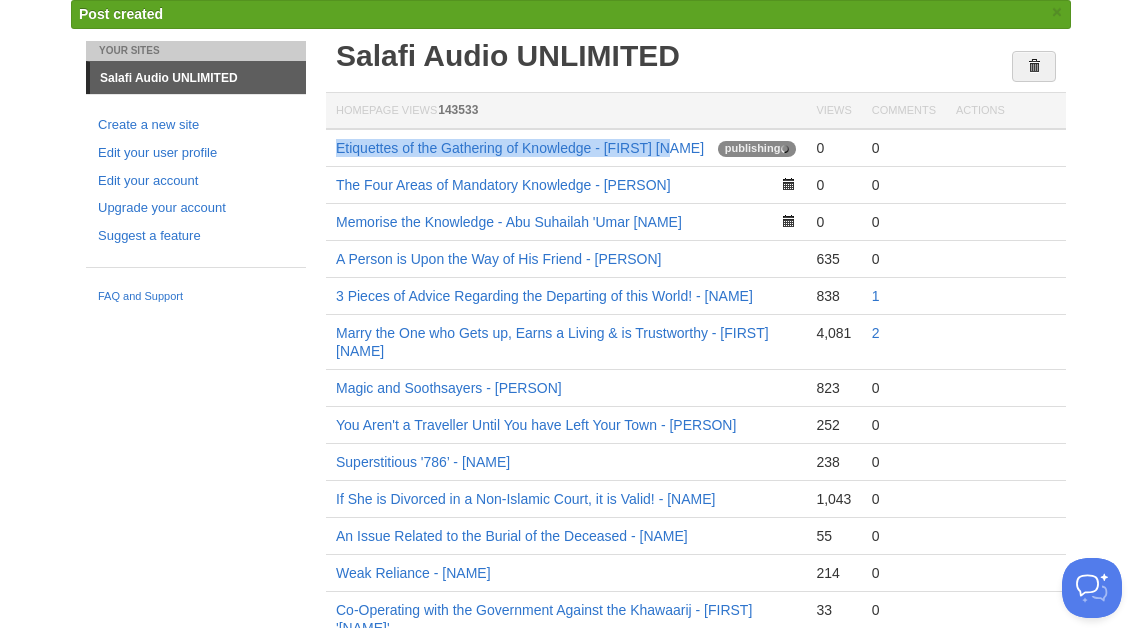 click on "Etiquettes of the Gathering of Knowledge - Raha Batts
publishing" at bounding box center (566, 148) 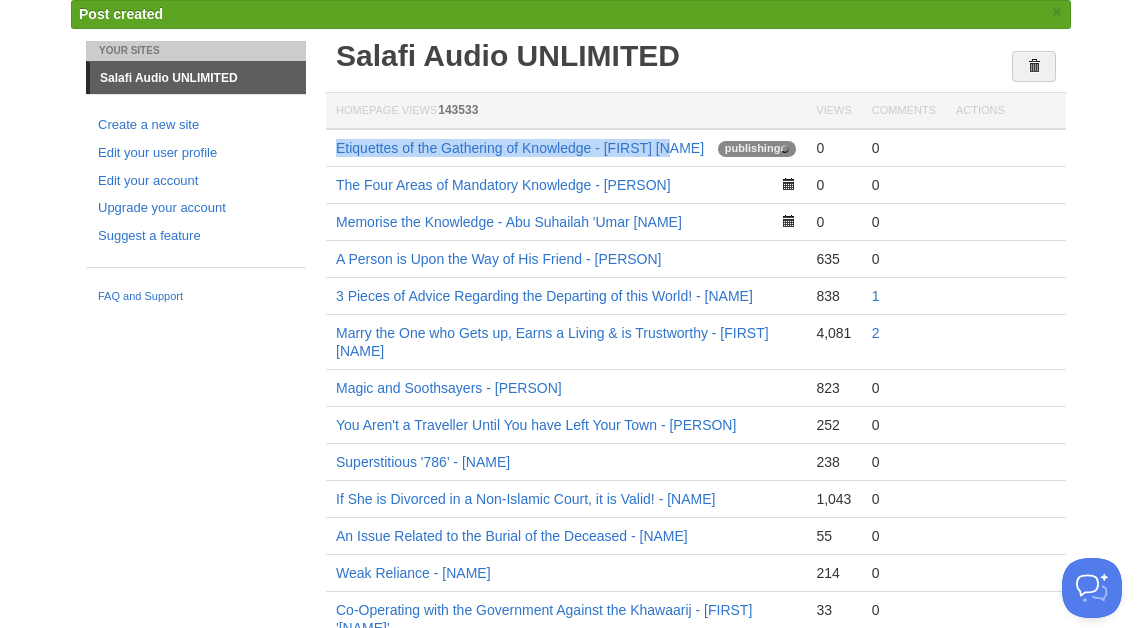 copy on "Etiquettes of the Gathering of Knowledge - [PERSON] [LASTNAME]" 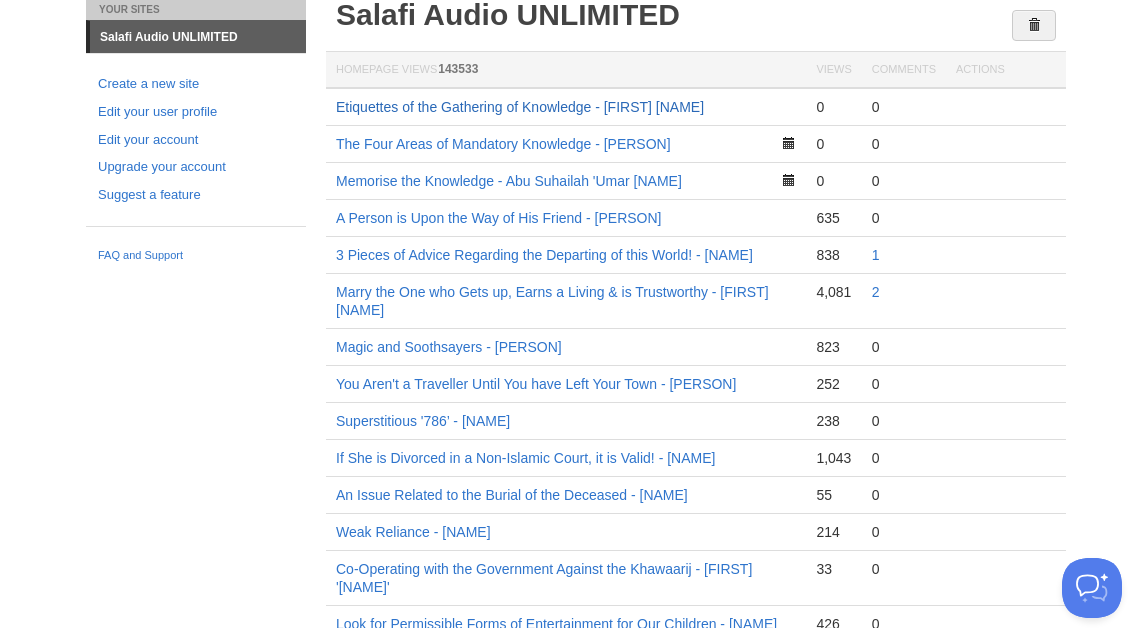 click on "Etiquettes of the Gathering of Knowledge - [PERSON] [LASTNAME]" at bounding box center (520, 107) 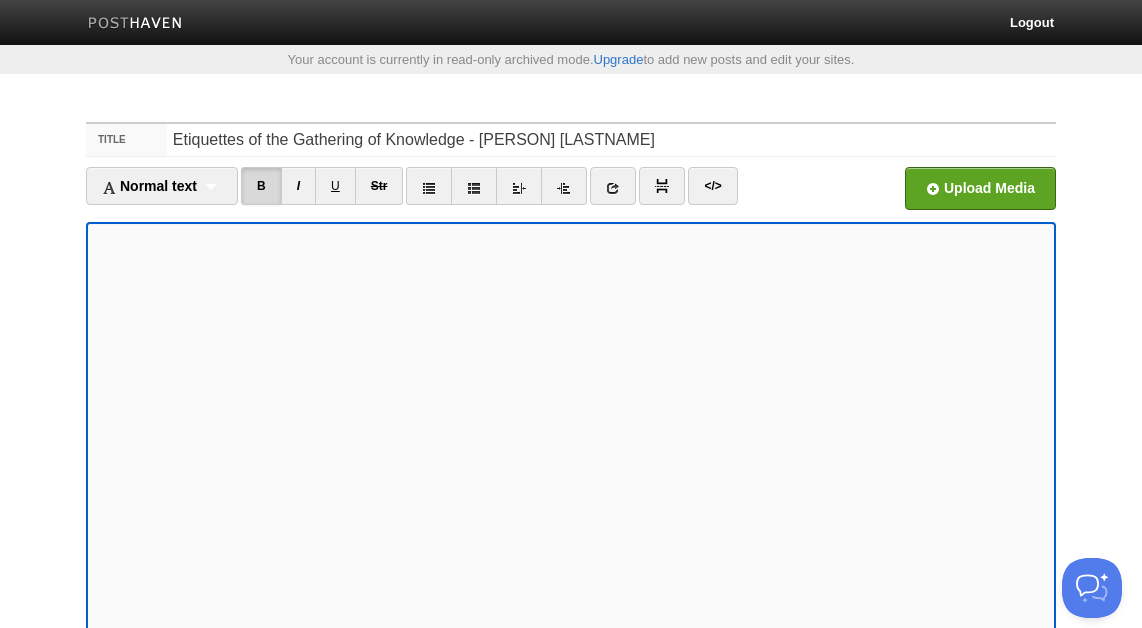 scroll, scrollTop: 245, scrollLeft: 0, axis: vertical 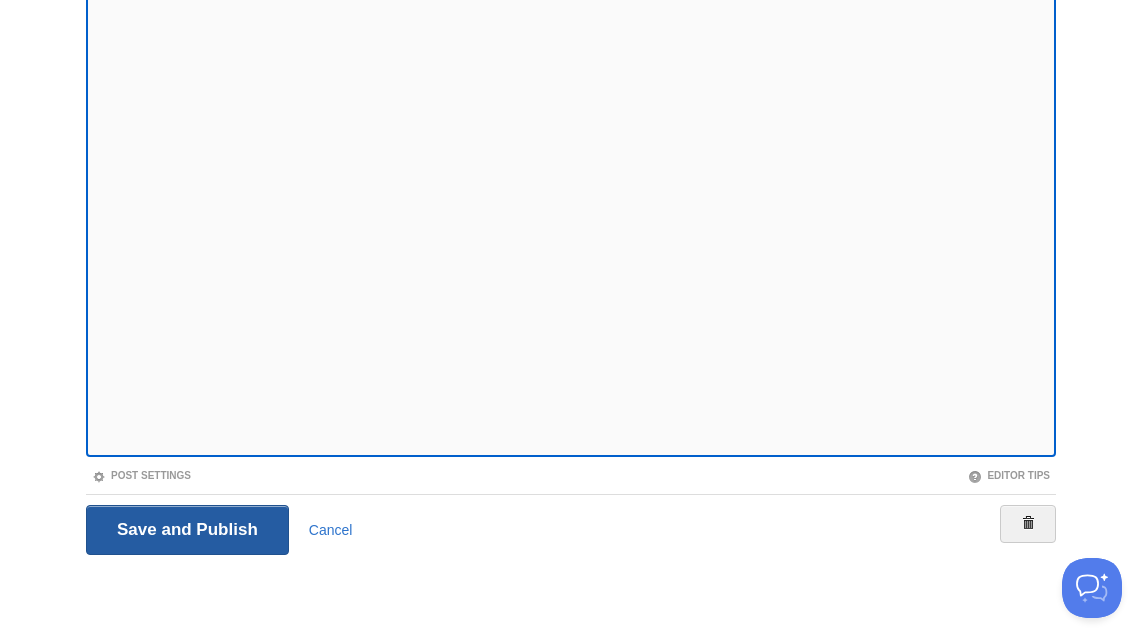 click on "Save and Publish" at bounding box center (187, 530) 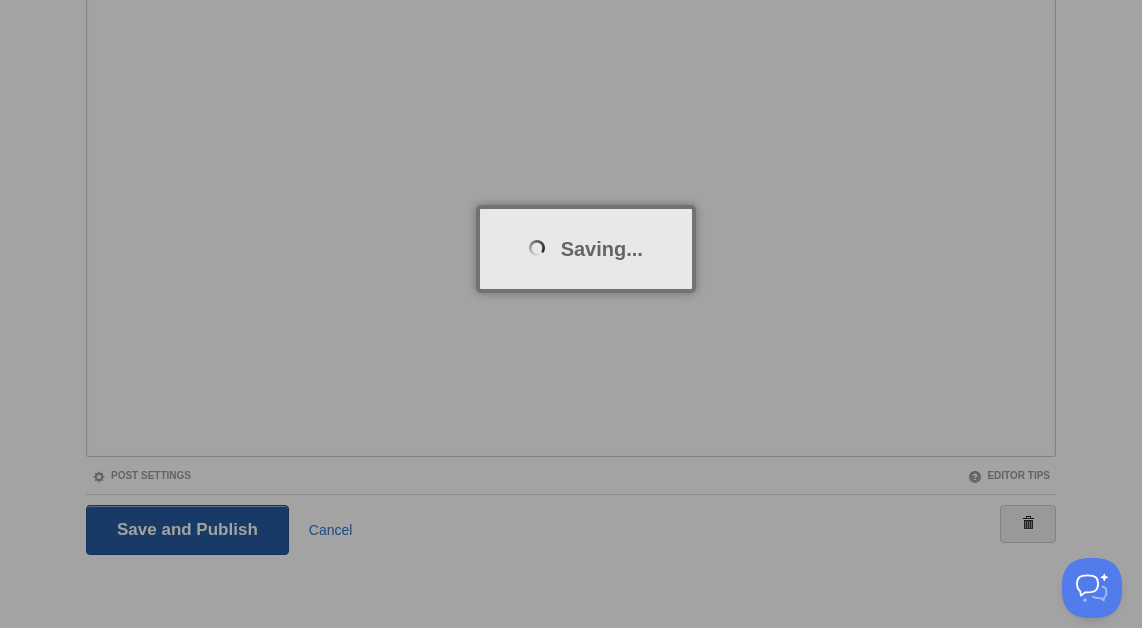 scroll, scrollTop: 104, scrollLeft: 0, axis: vertical 